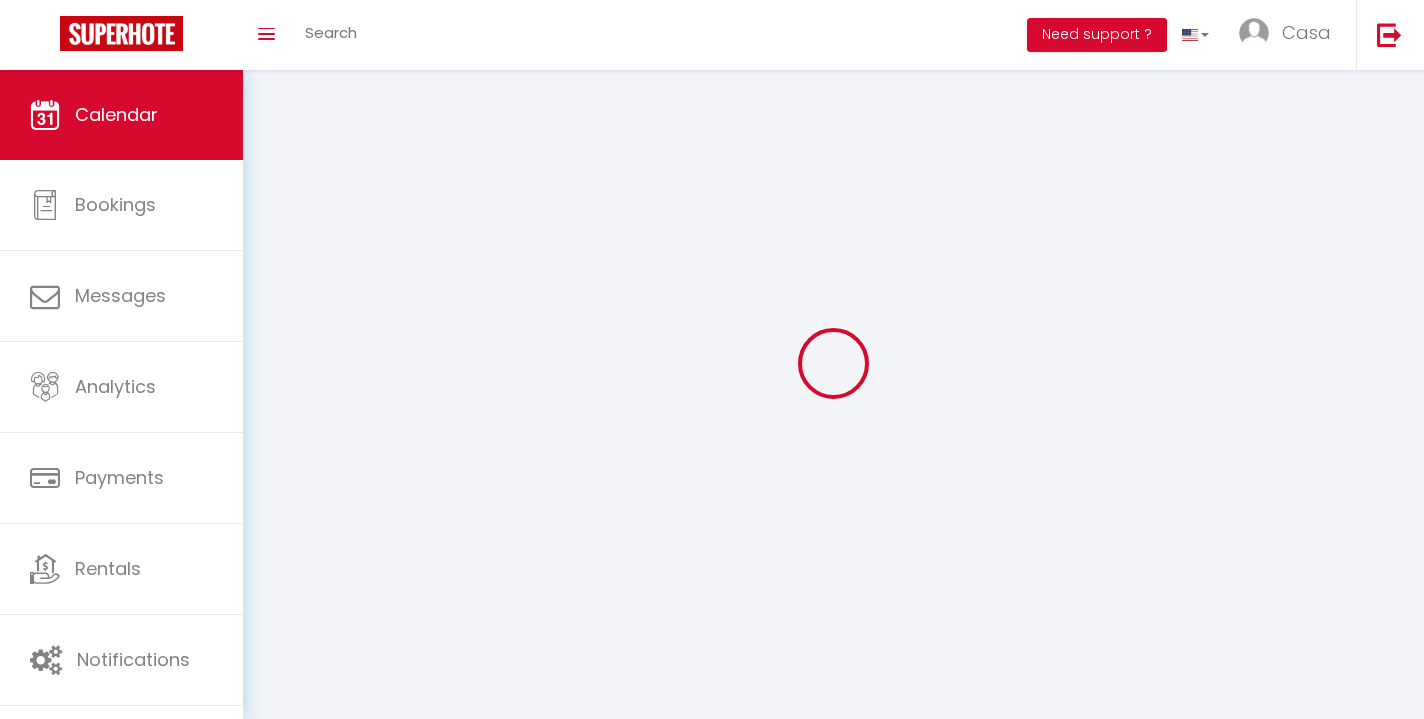 scroll, scrollTop: 0, scrollLeft: 0, axis: both 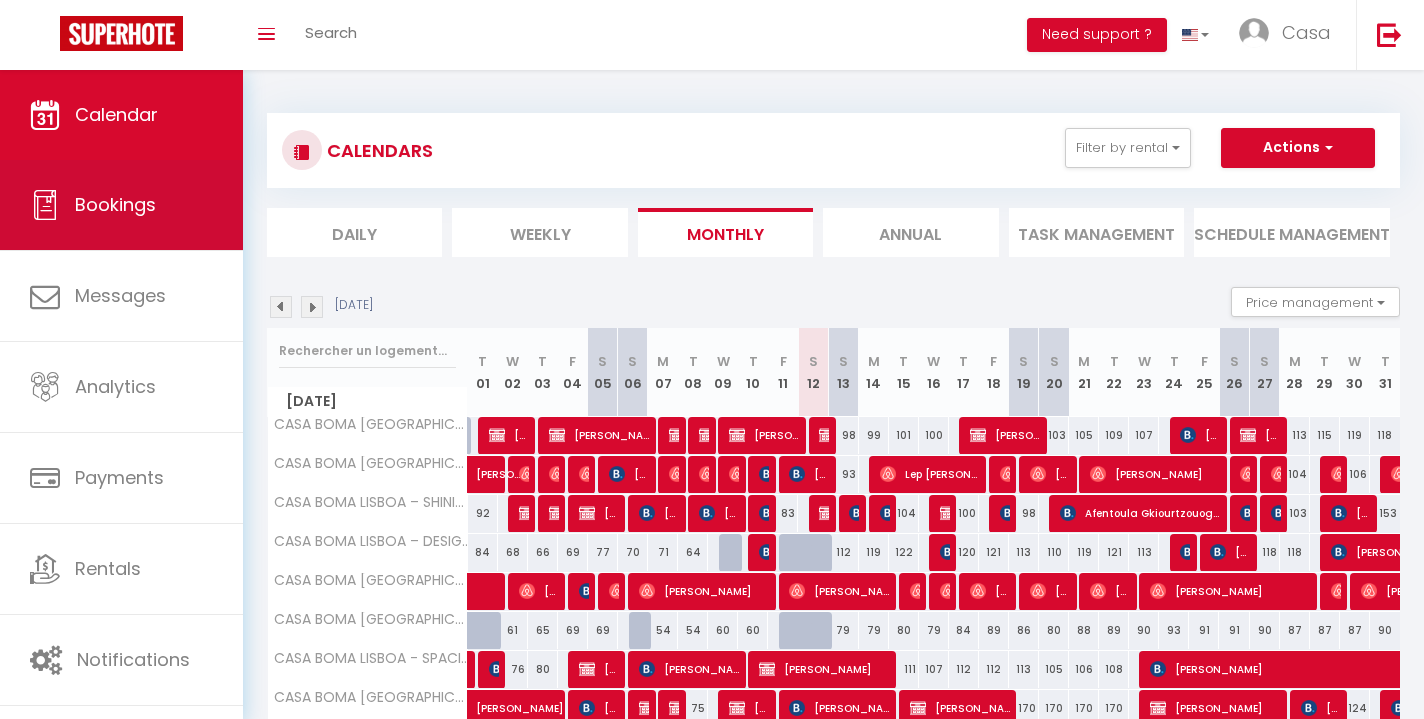 click on "Bookings" at bounding box center [115, 204] 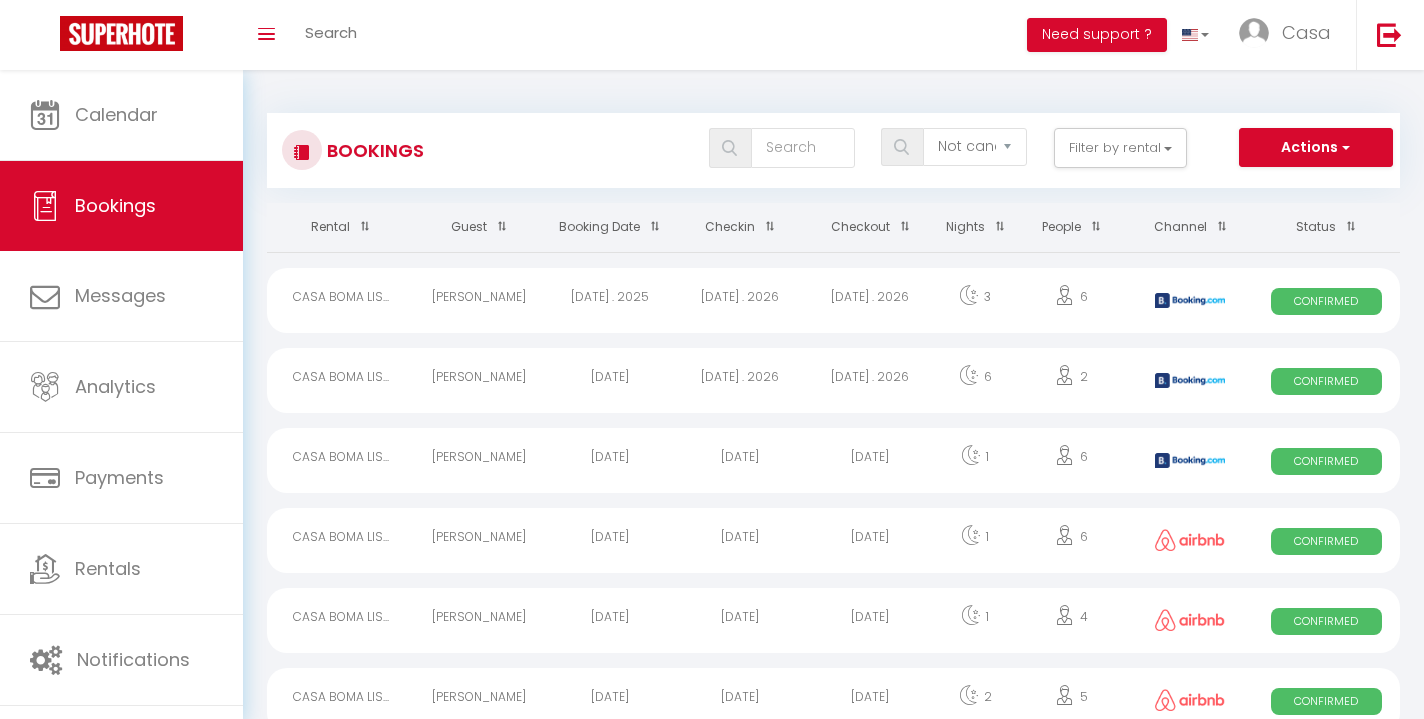 click at bounding box center (650, 226) 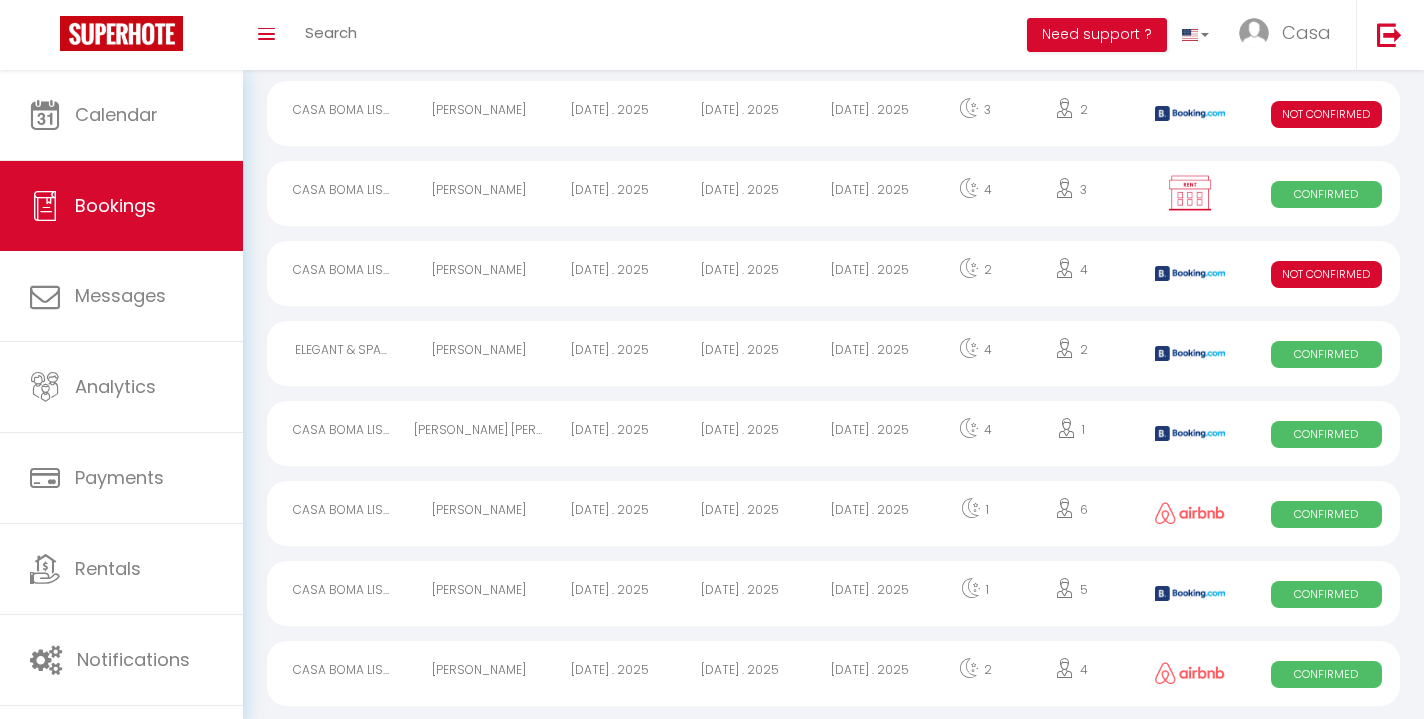 scroll, scrollTop: 564, scrollLeft: 0, axis: vertical 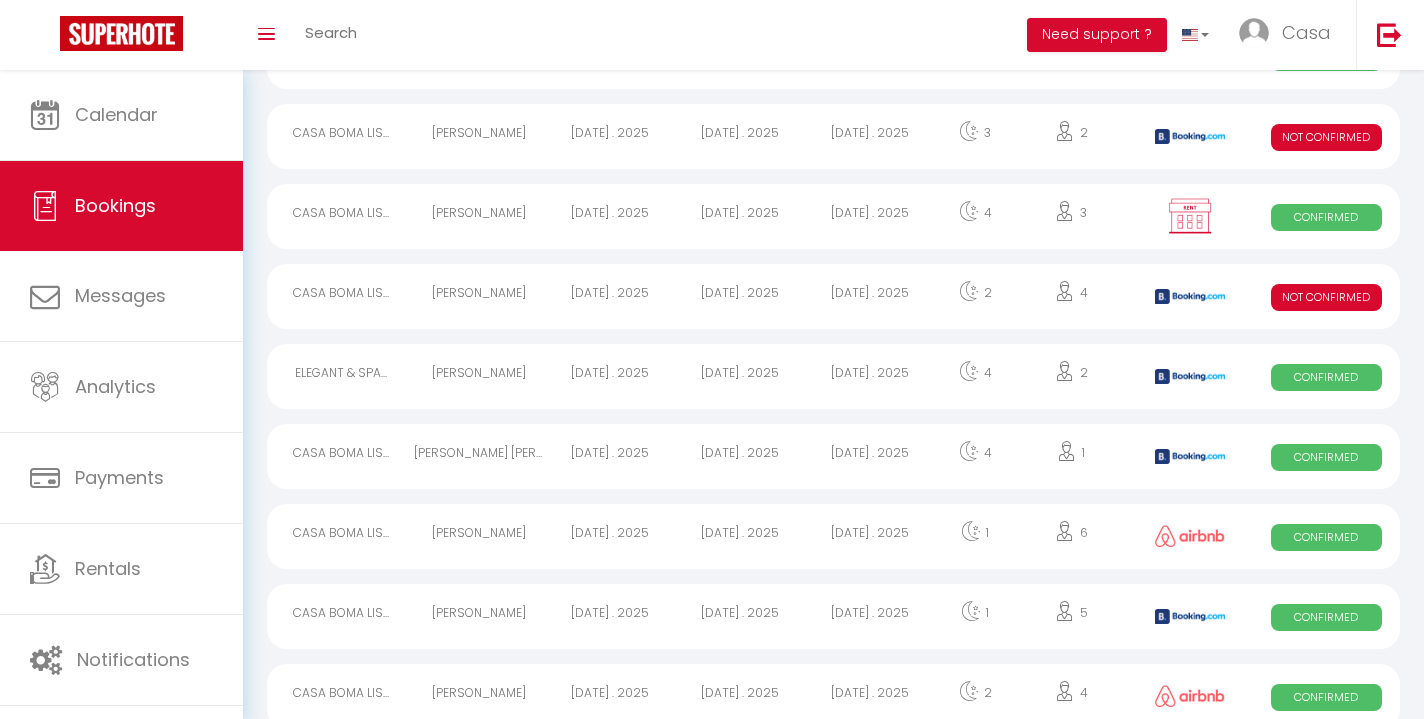 click on "[DATE] . 2025" at bounding box center (870, 296) 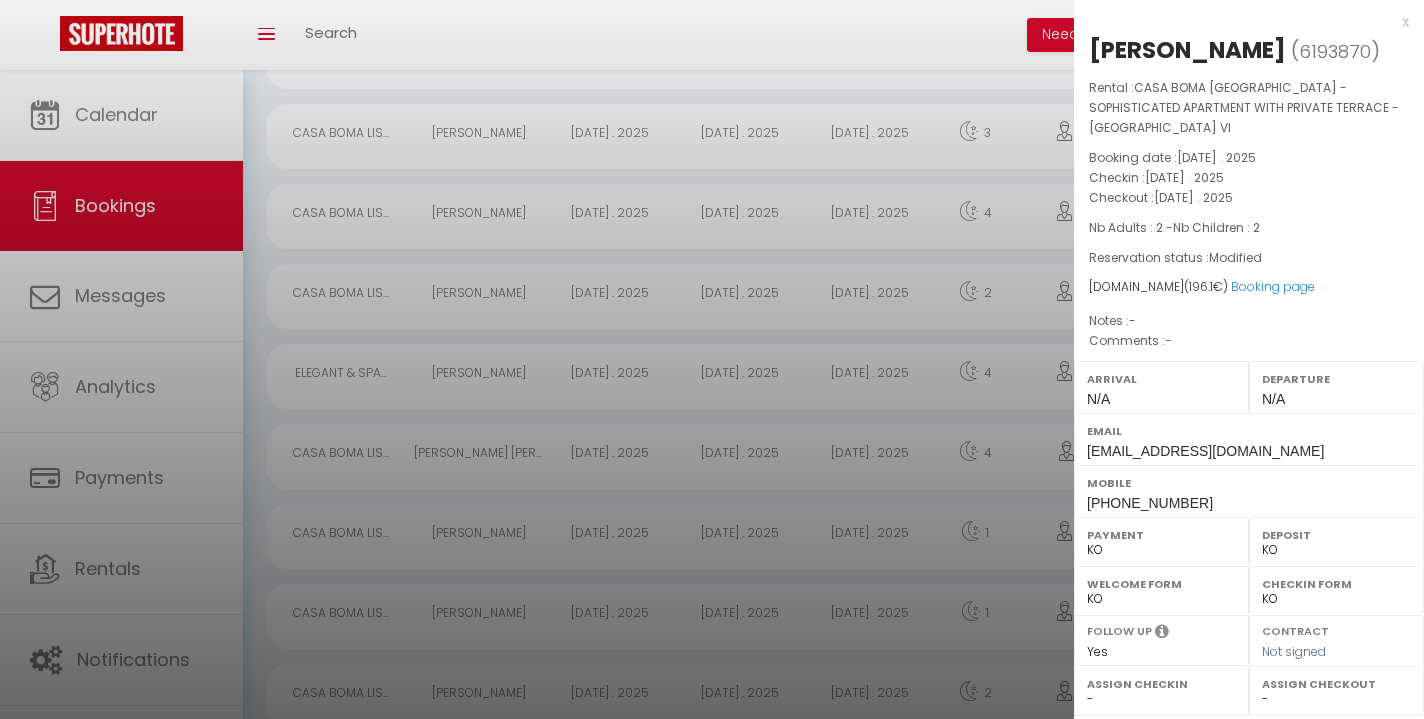 click on "x" at bounding box center (1241, 22) 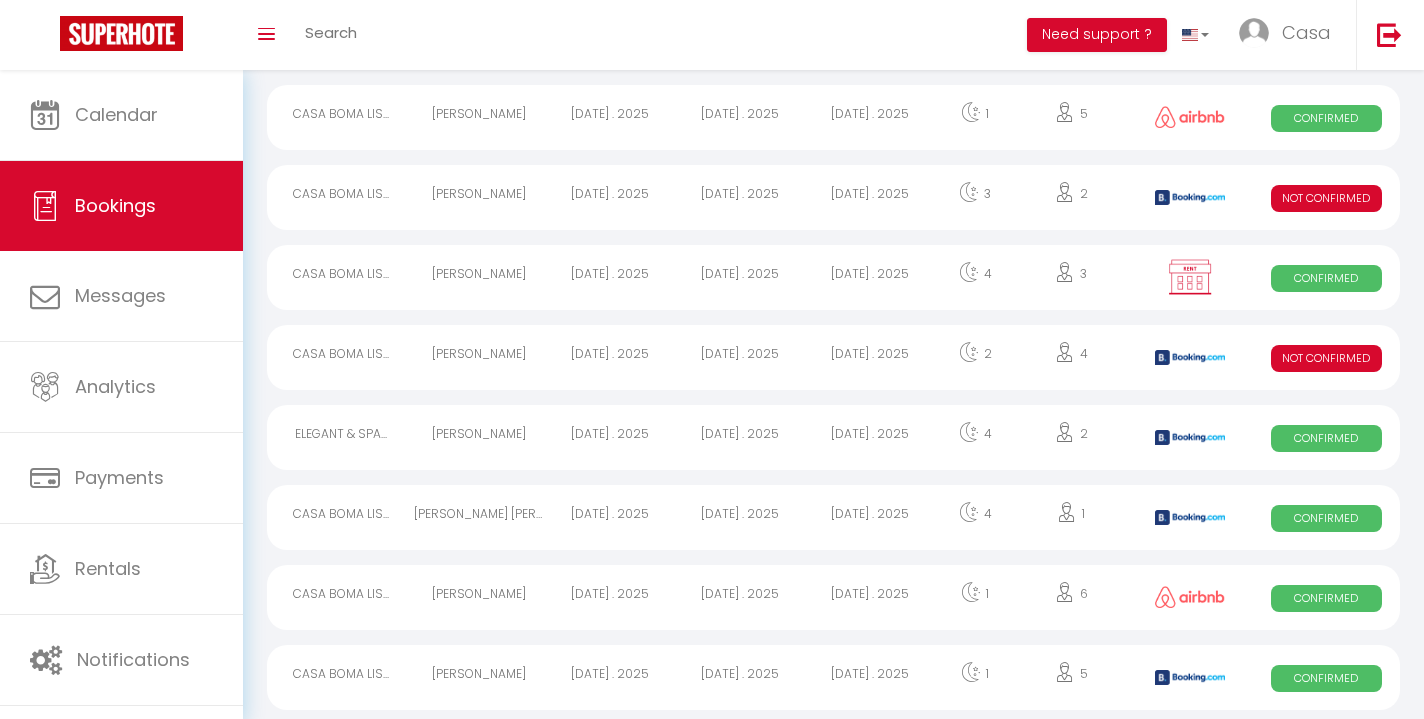 scroll, scrollTop: 433, scrollLeft: 0, axis: vertical 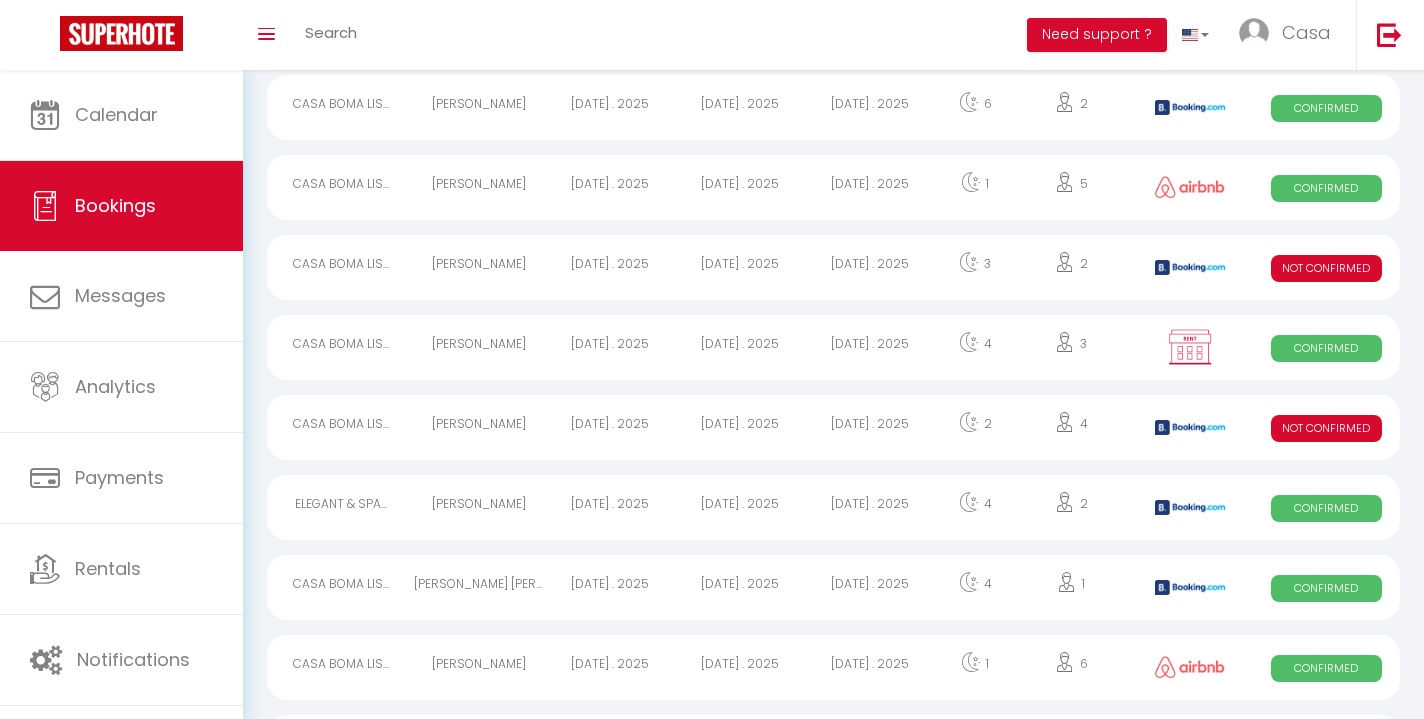 click on "[DATE] . 2025" at bounding box center [870, 267] 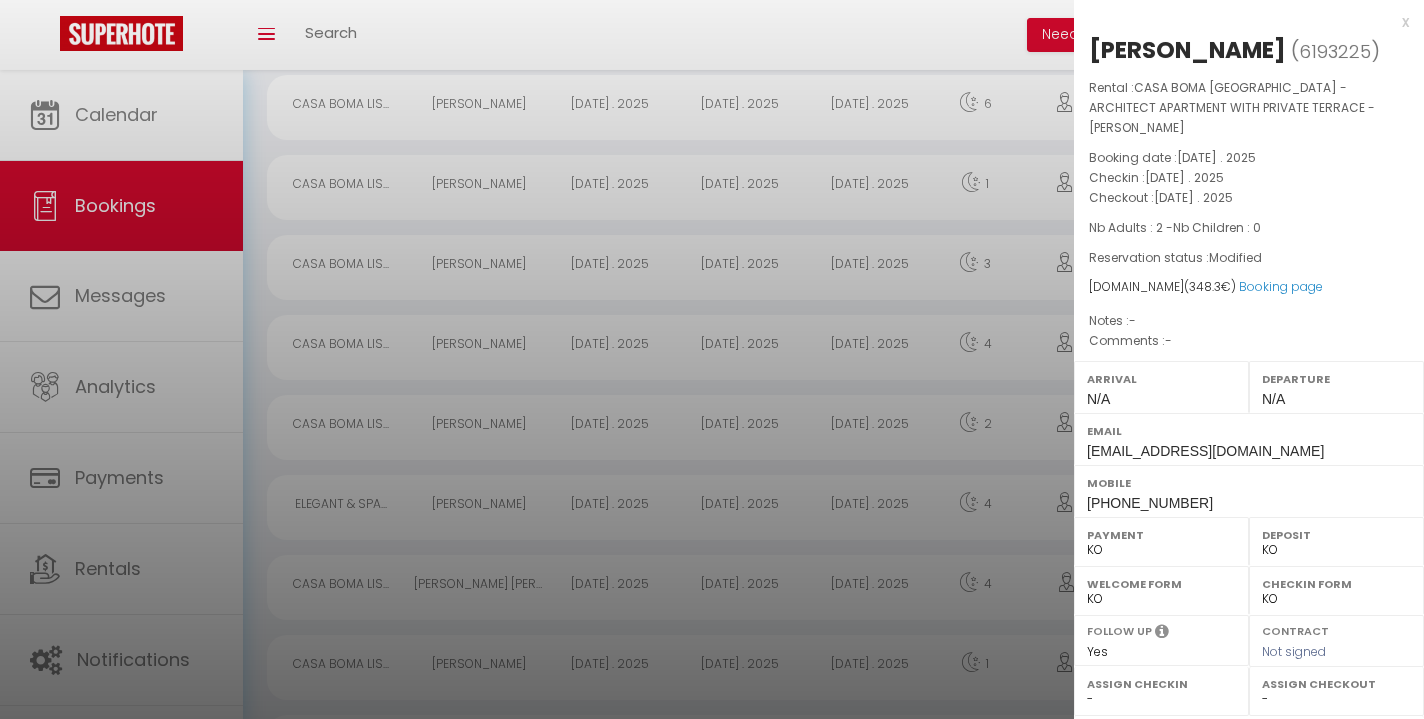 click on "x" at bounding box center (1241, 22) 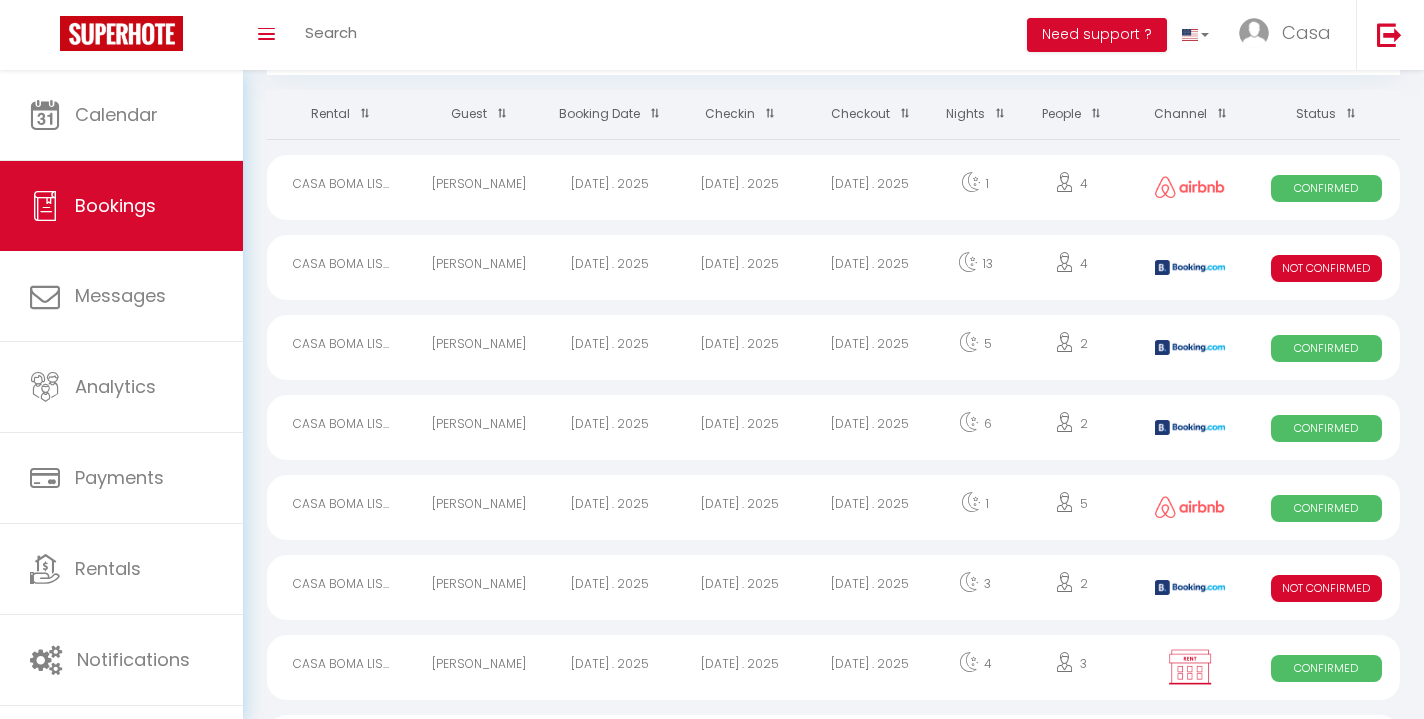 scroll, scrollTop: 106, scrollLeft: 0, axis: vertical 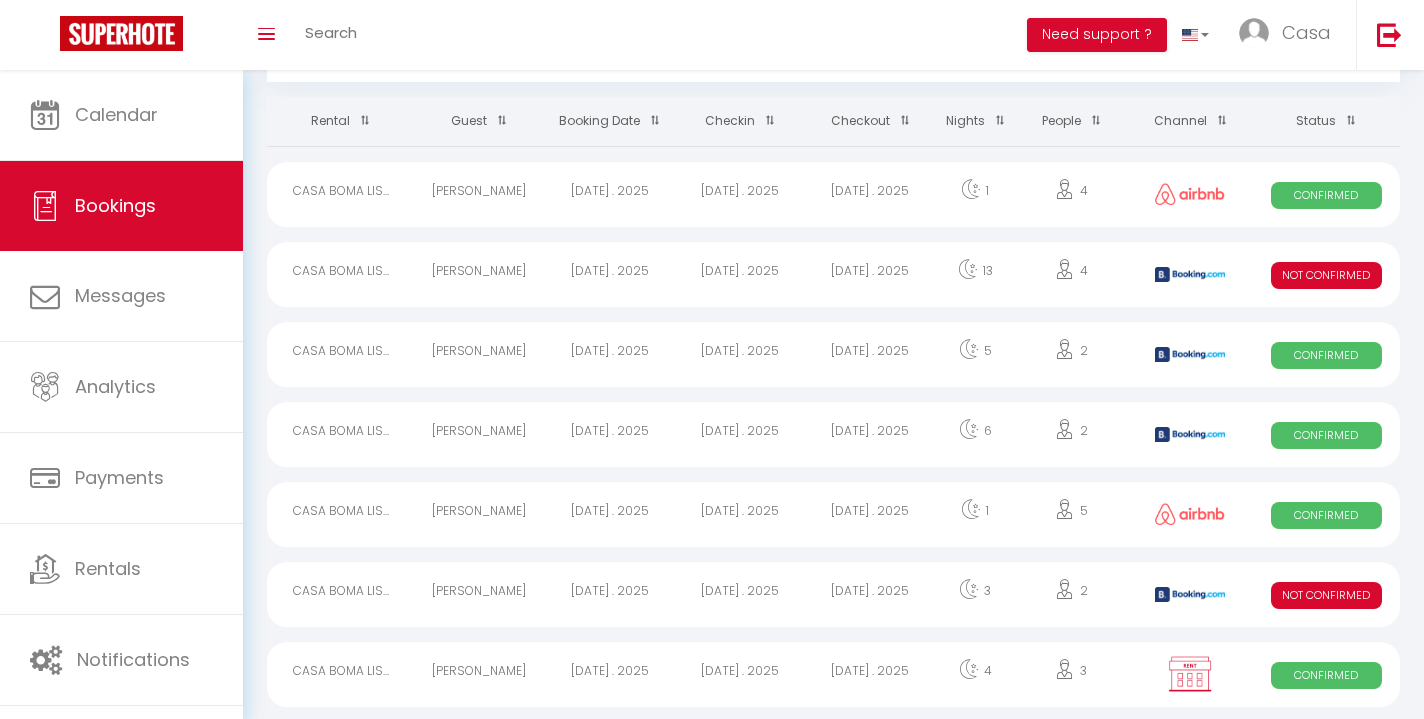 click on "[DATE] . 2025" at bounding box center [870, 274] 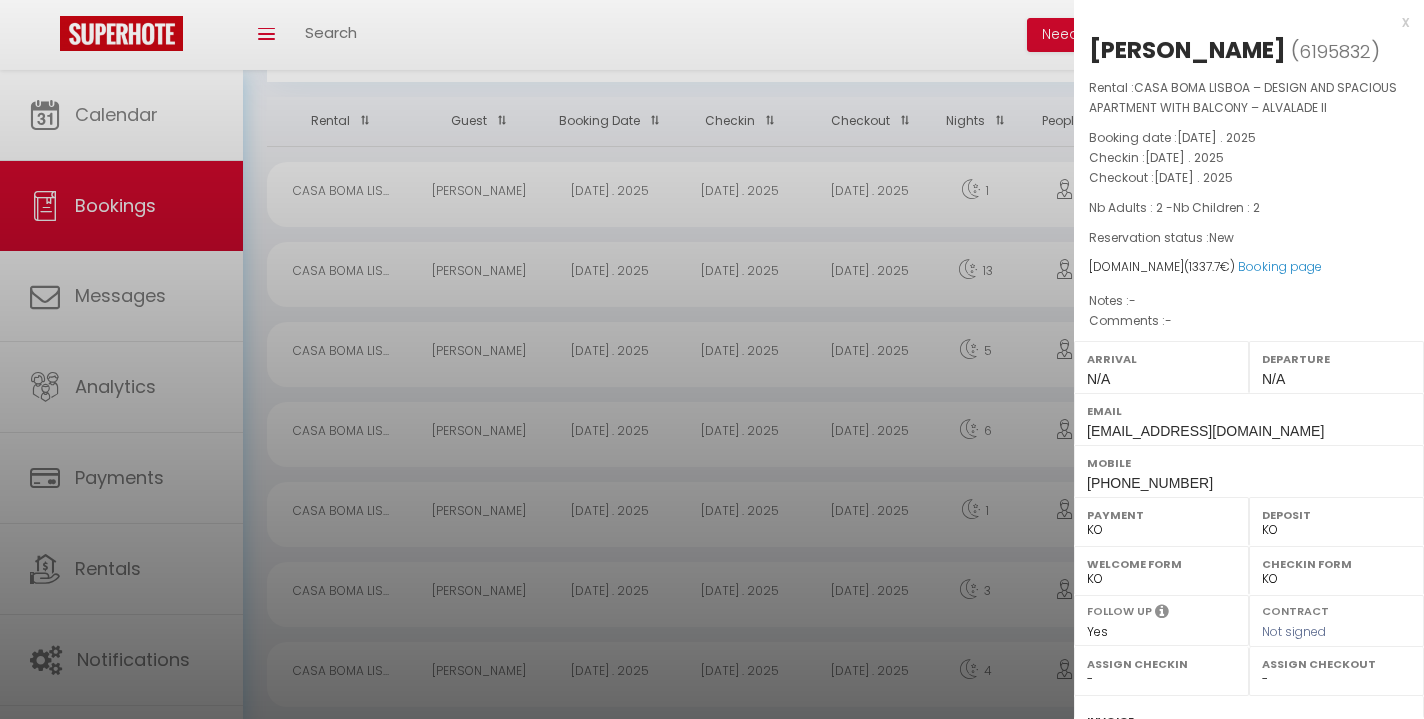 click on "x" at bounding box center [1241, 22] 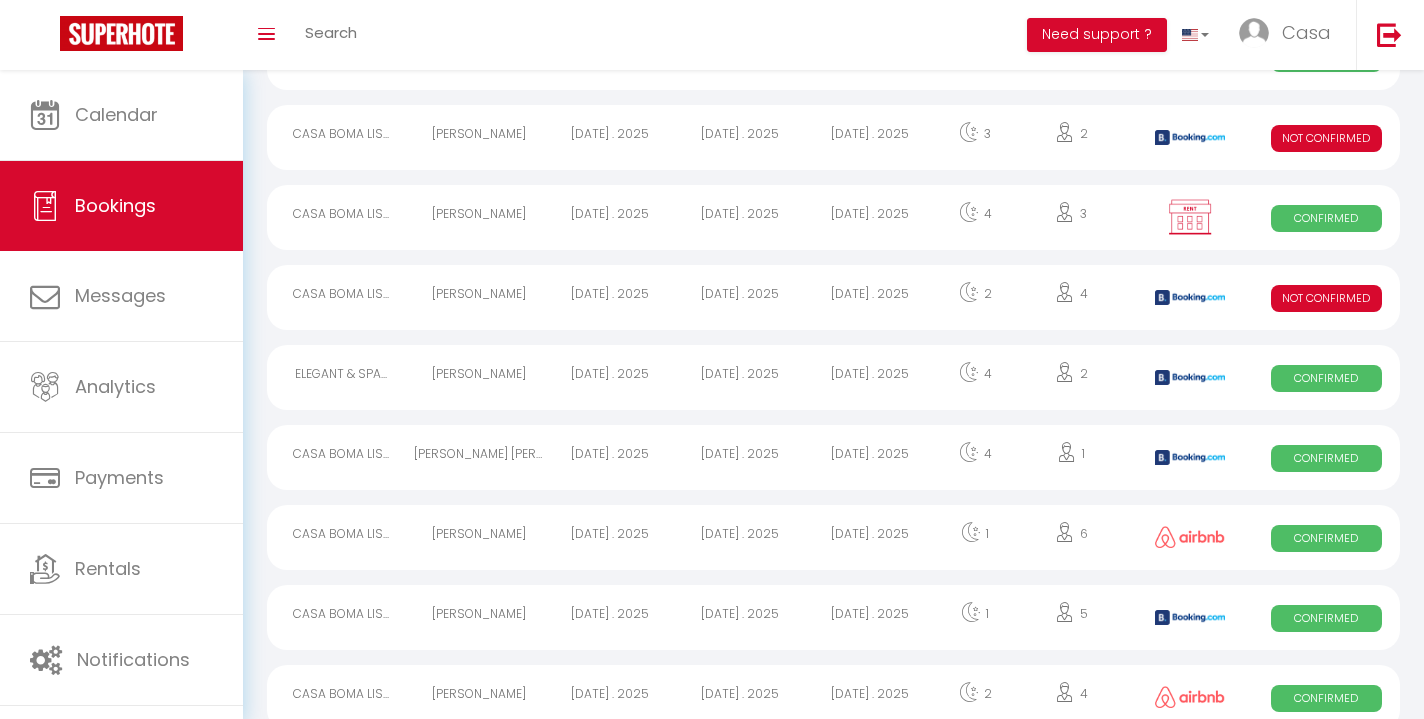scroll, scrollTop: 602, scrollLeft: 0, axis: vertical 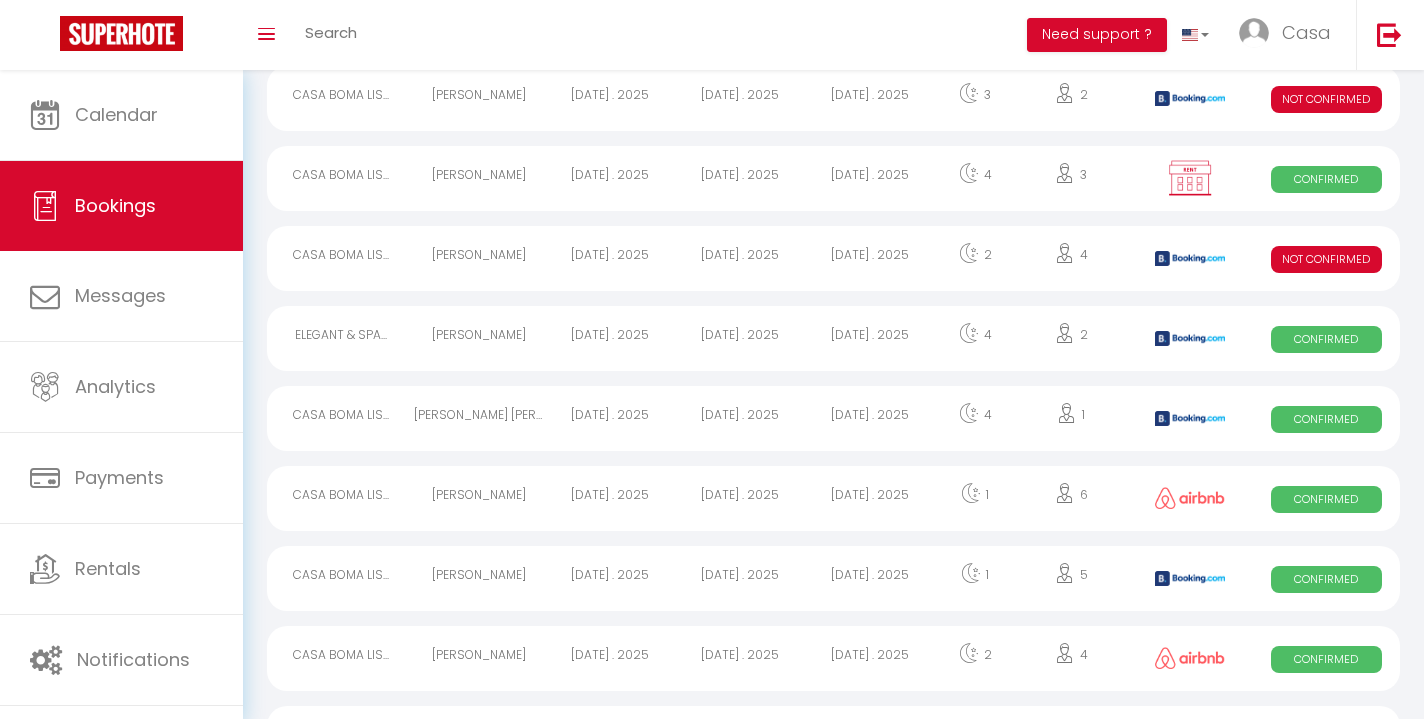 click on "[DATE] . 2025" at bounding box center (870, 418) 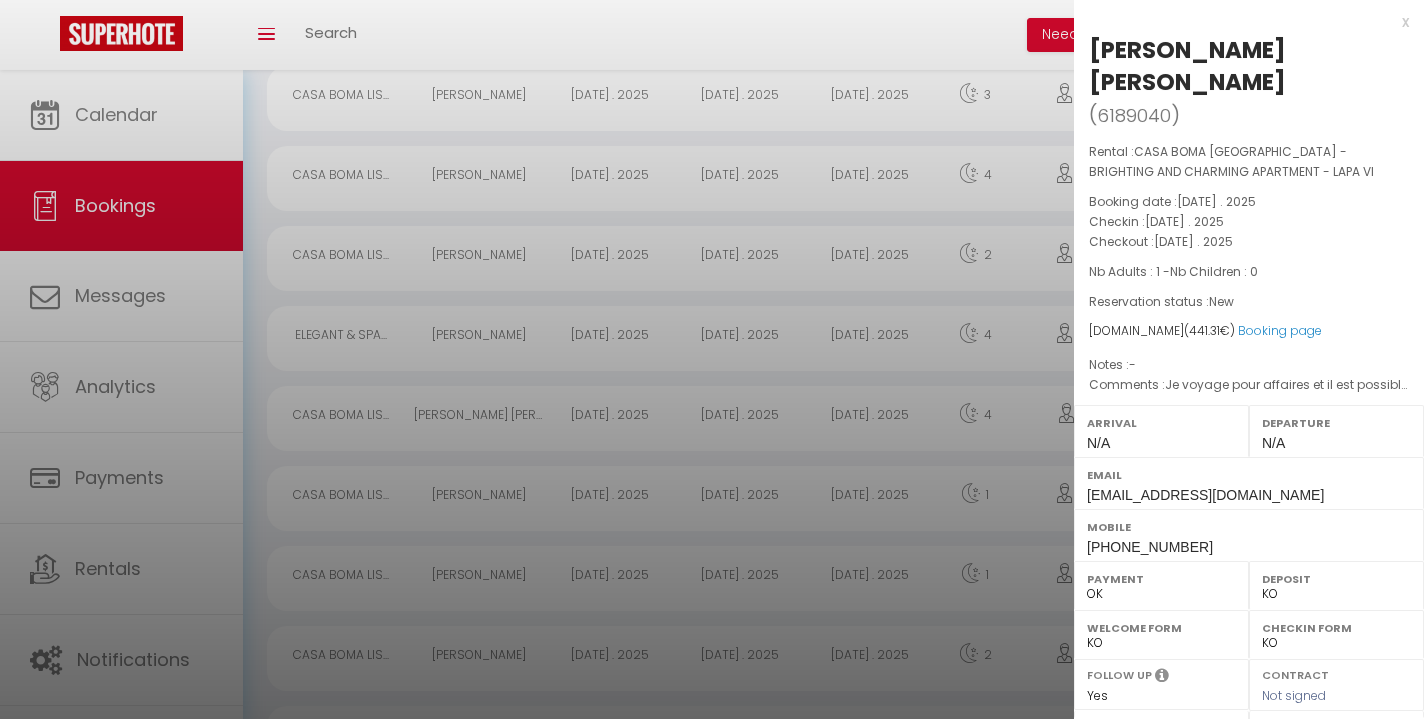scroll, scrollTop: 27, scrollLeft: 0, axis: vertical 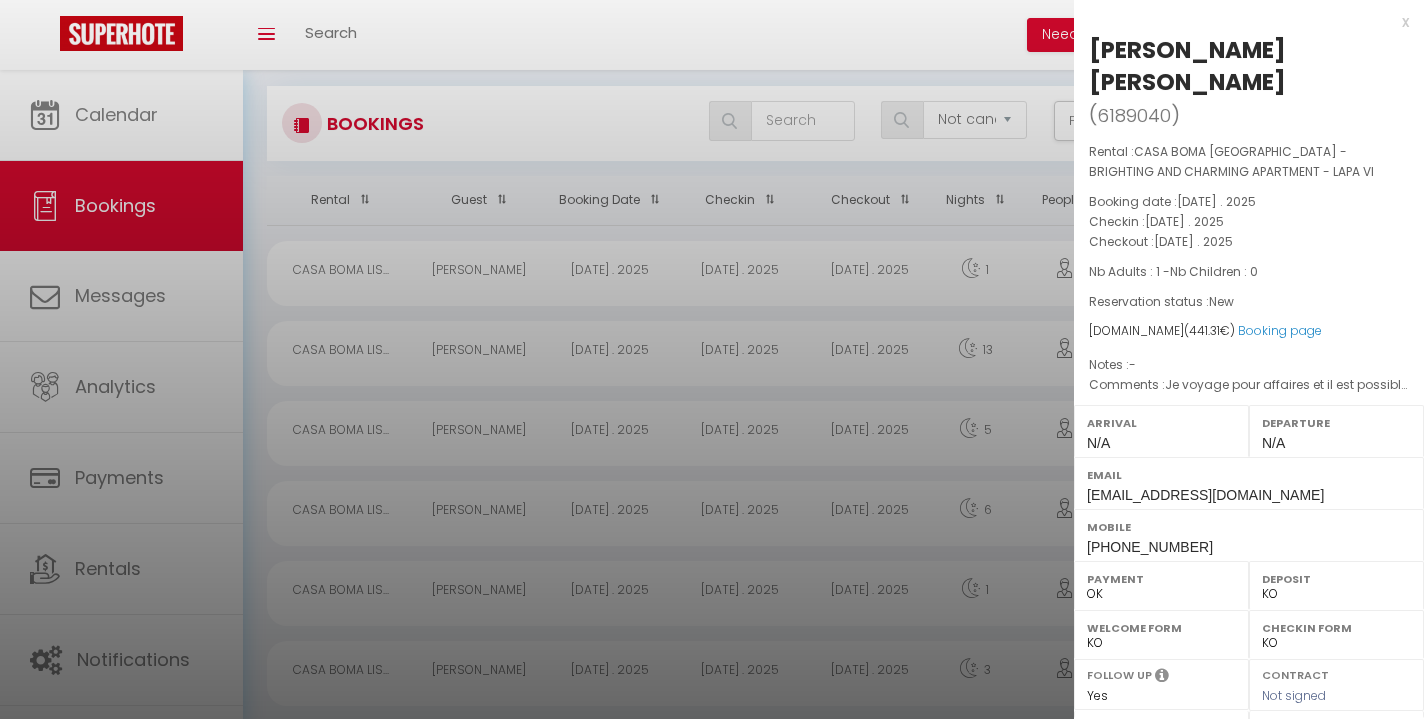 click on "x" at bounding box center [1241, 22] 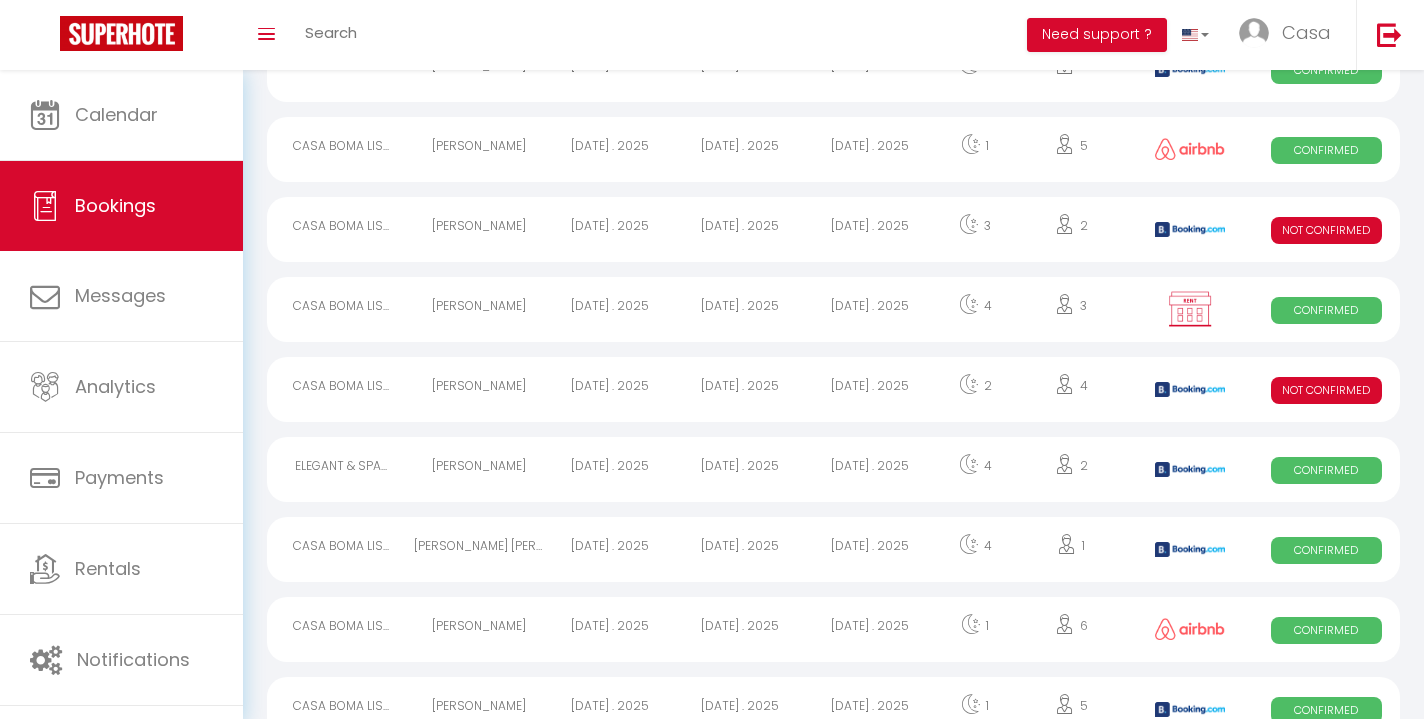 scroll, scrollTop: 511, scrollLeft: 0, axis: vertical 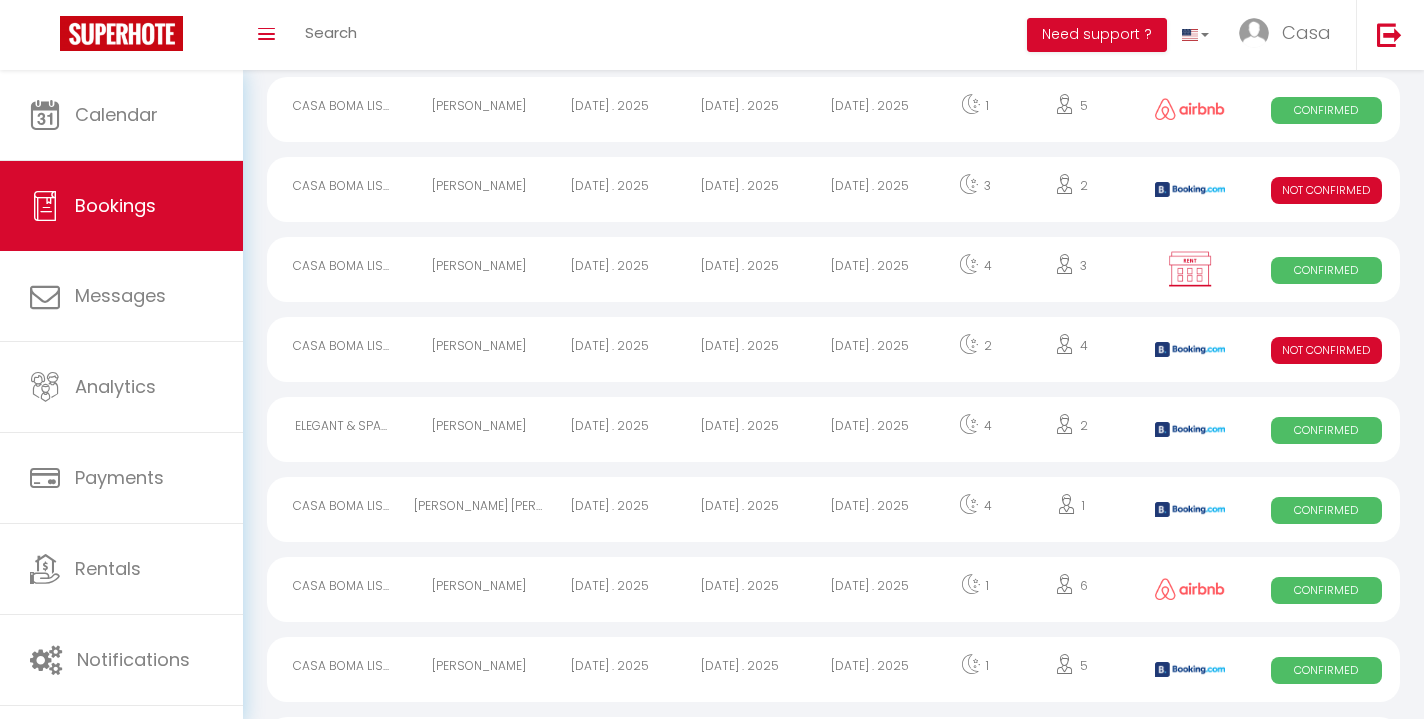 click on "[DATE] . 2025" at bounding box center (740, 429) 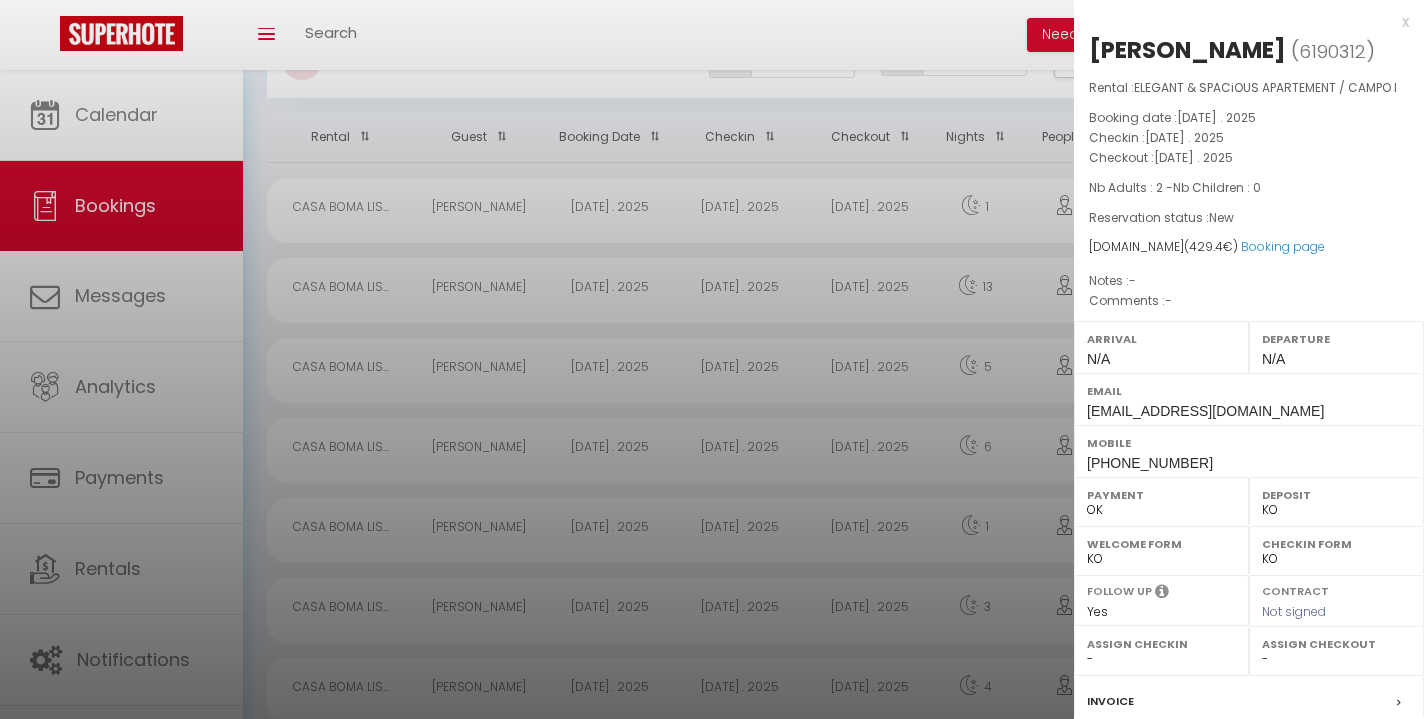 scroll, scrollTop: 0, scrollLeft: 0, axis: both 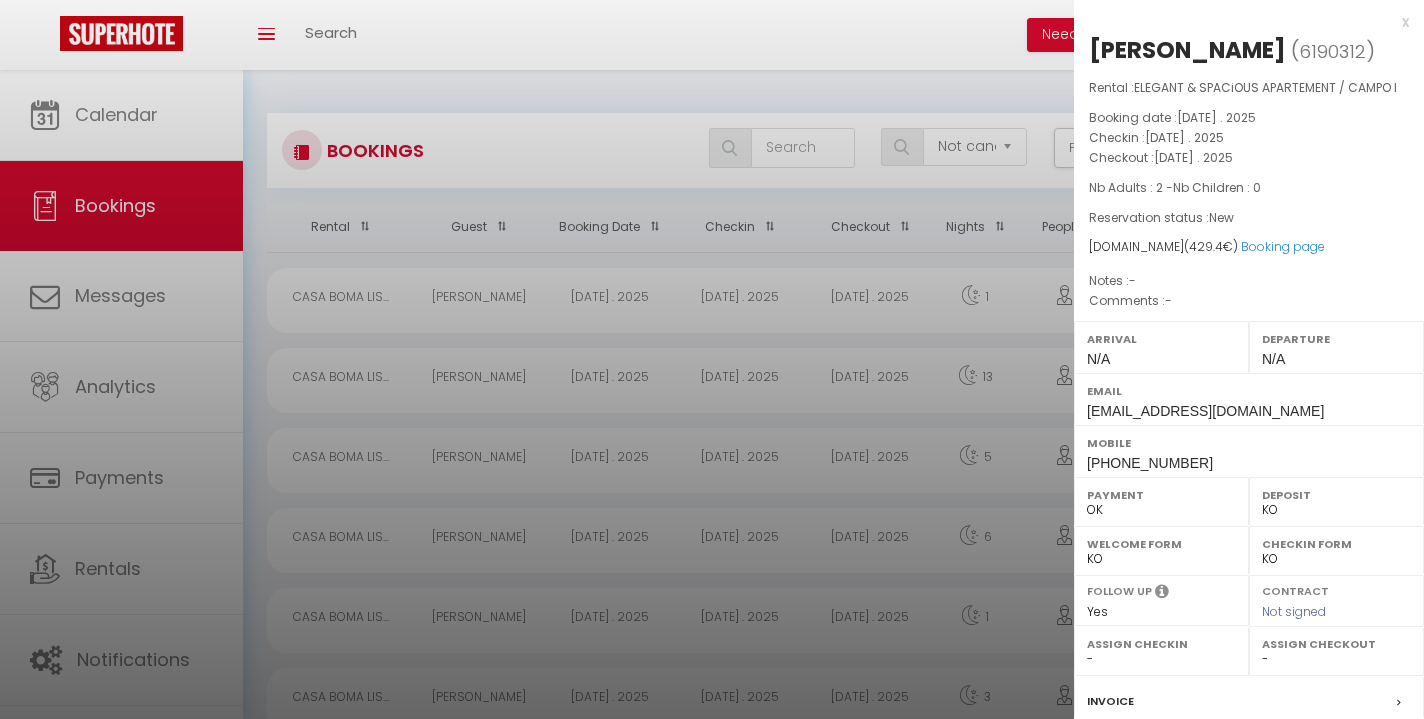 click on "x" at bounding box center [1241, 22] 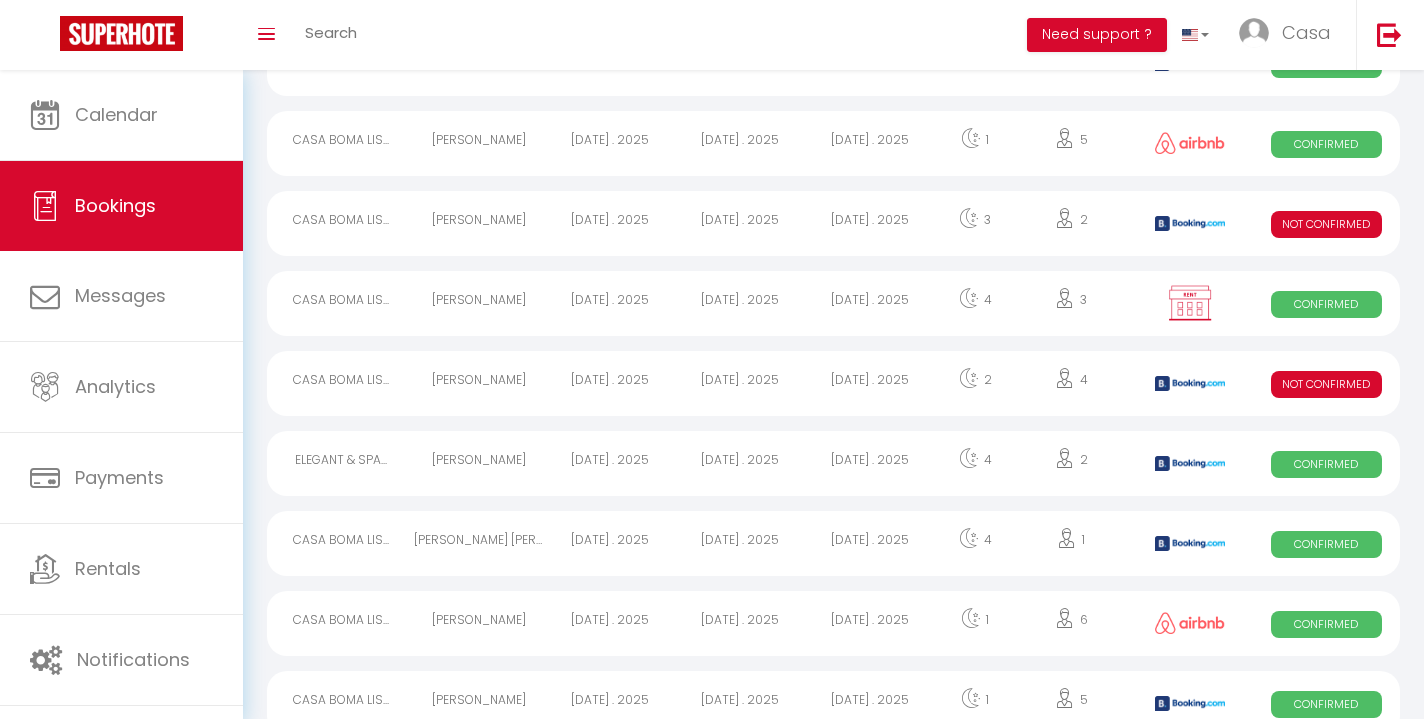 scroll, scrollTop: 470, scrollLeft: 0, axis: vertical 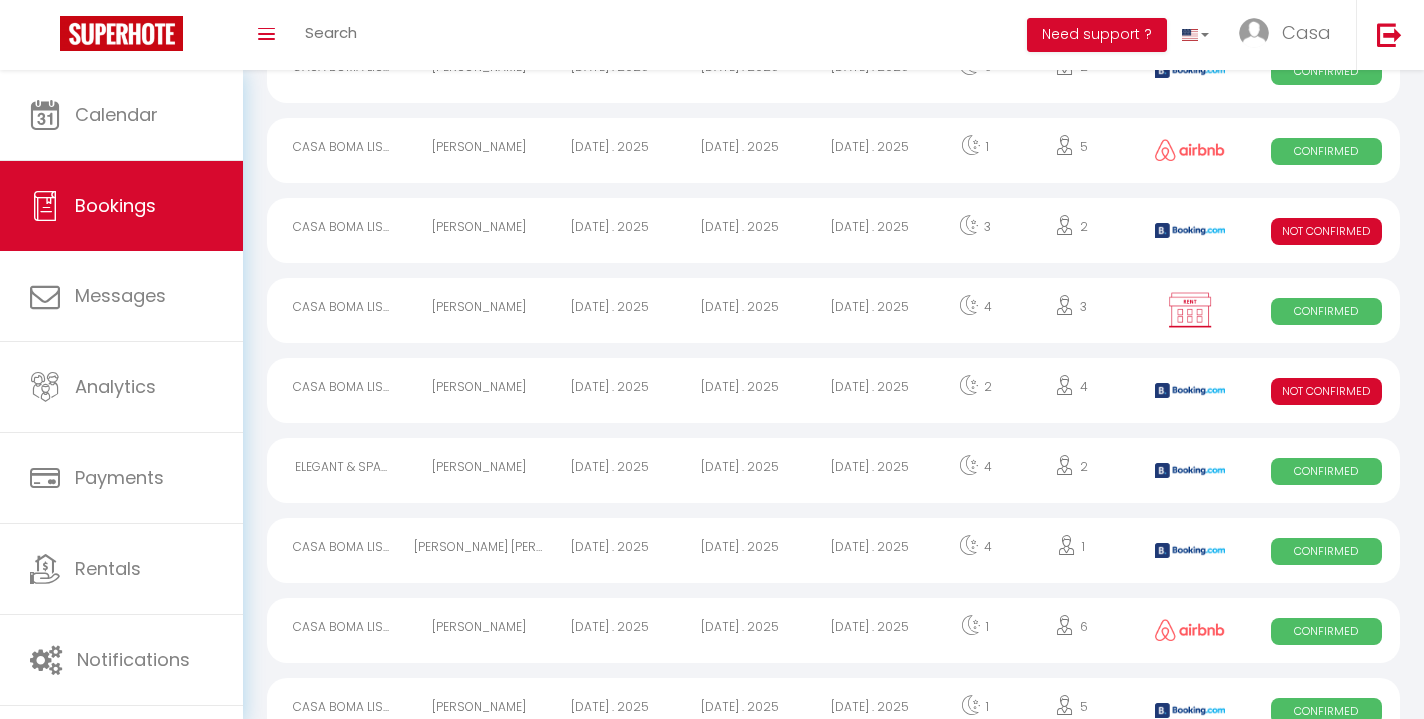 click on "[DATE] . 2025" at bounding box center (870, 310) 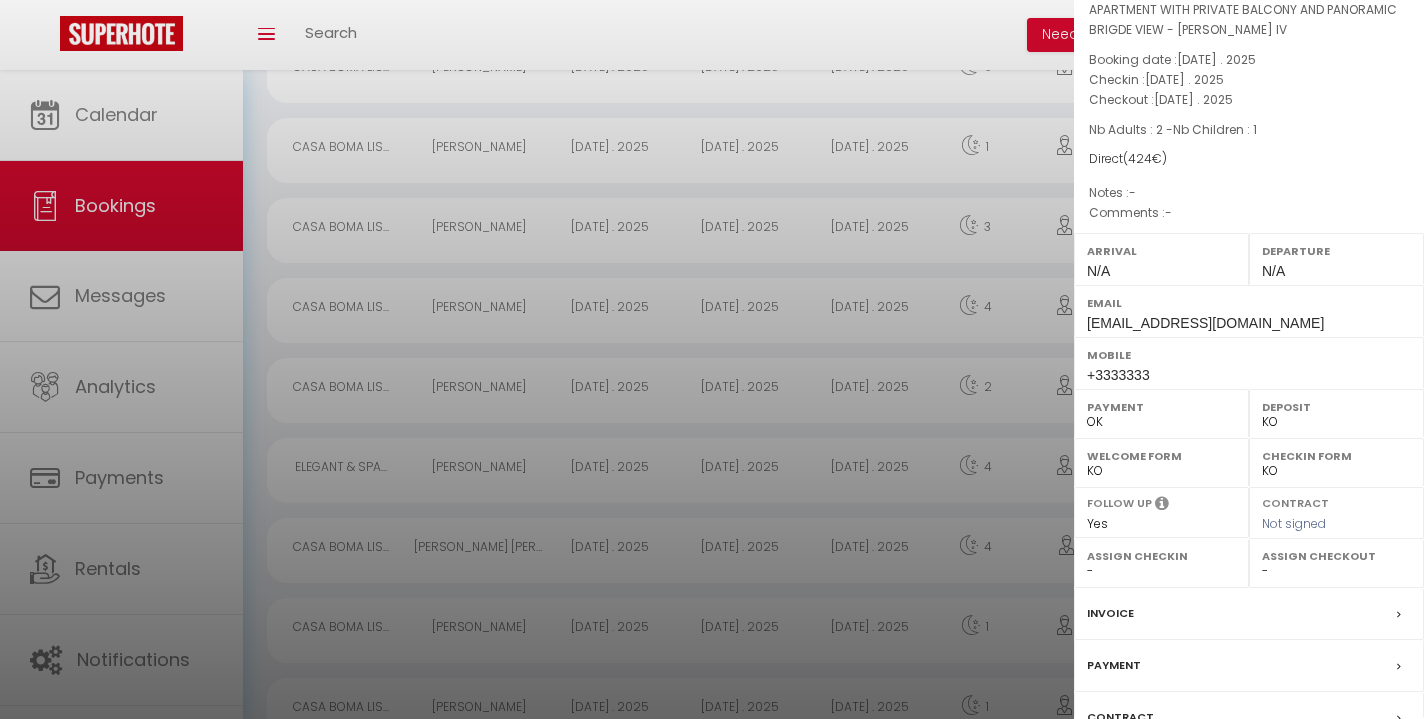 scroll, scrollTop: 117, scrollLeft: 0, axis: vertical 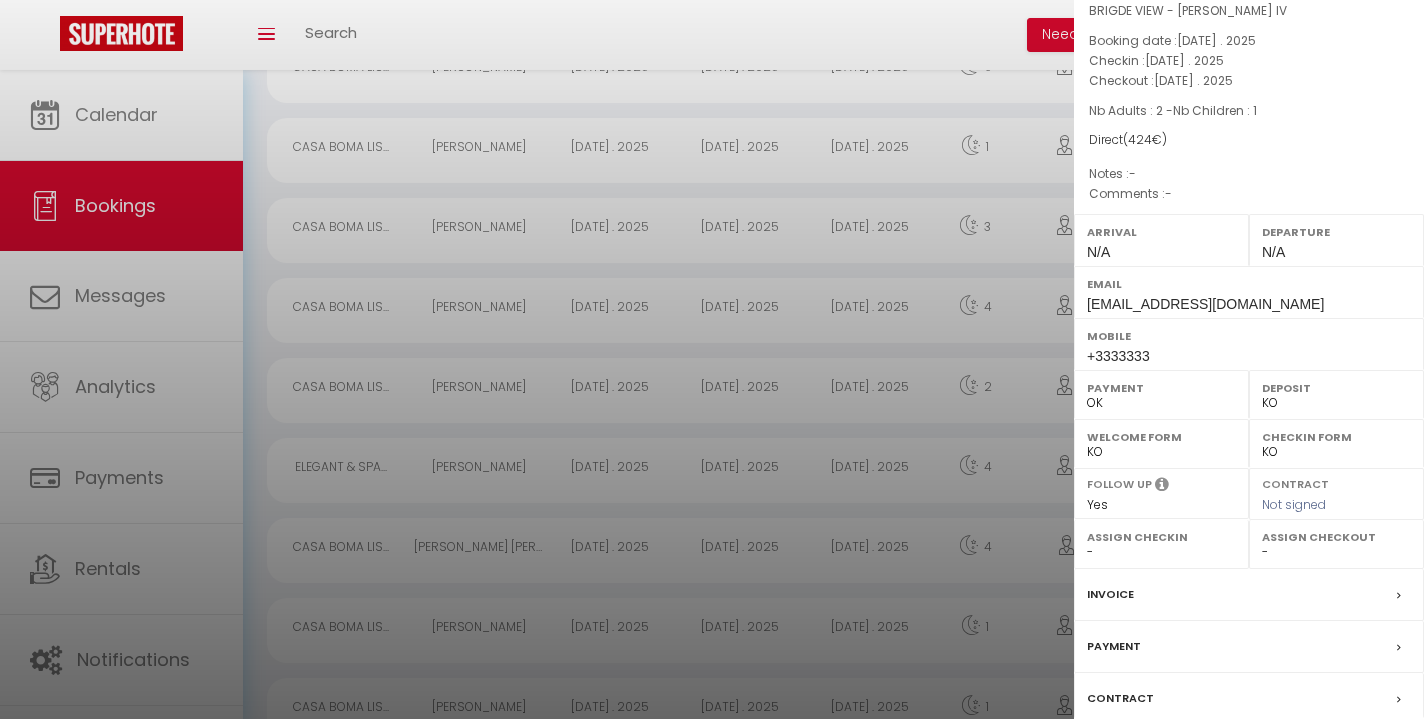 click on "Invoice" at bounding box center [1110, 594] 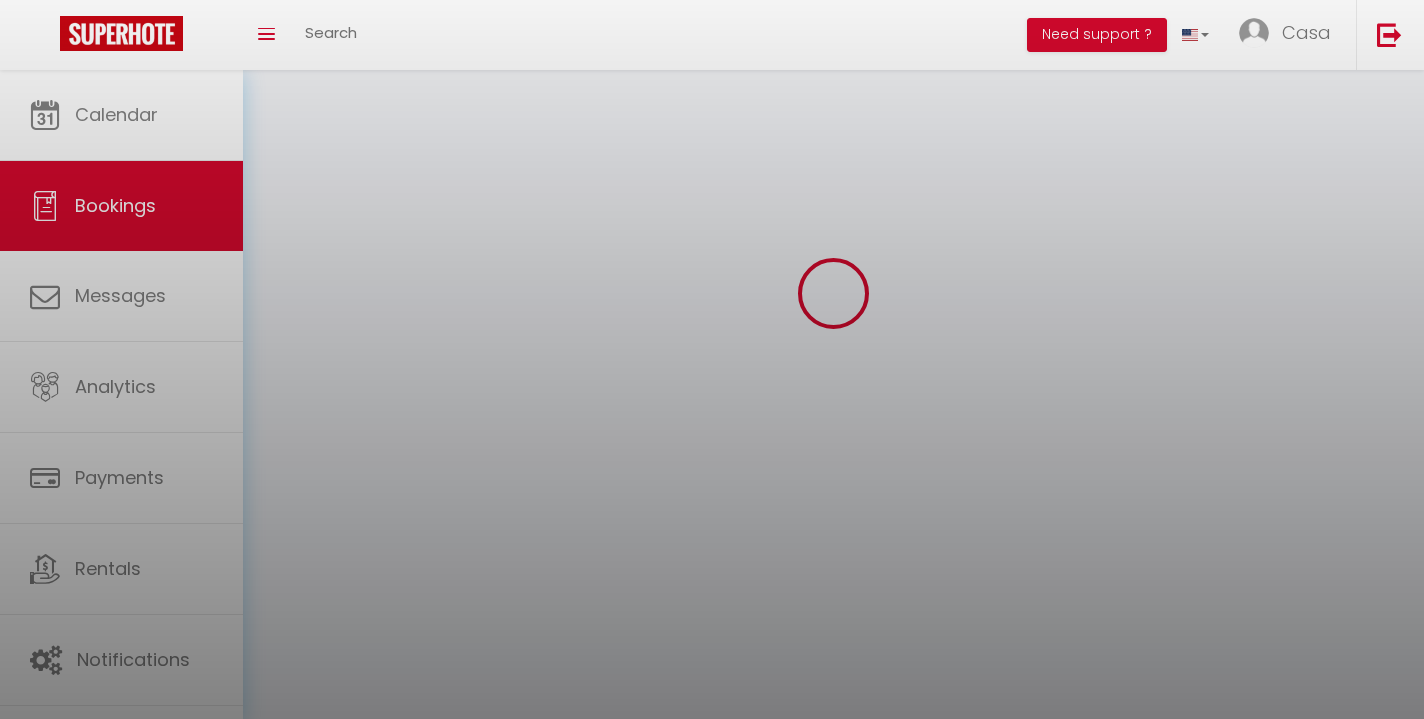scroll, scrollTop: 0, scrollLeft: 0, axis: both 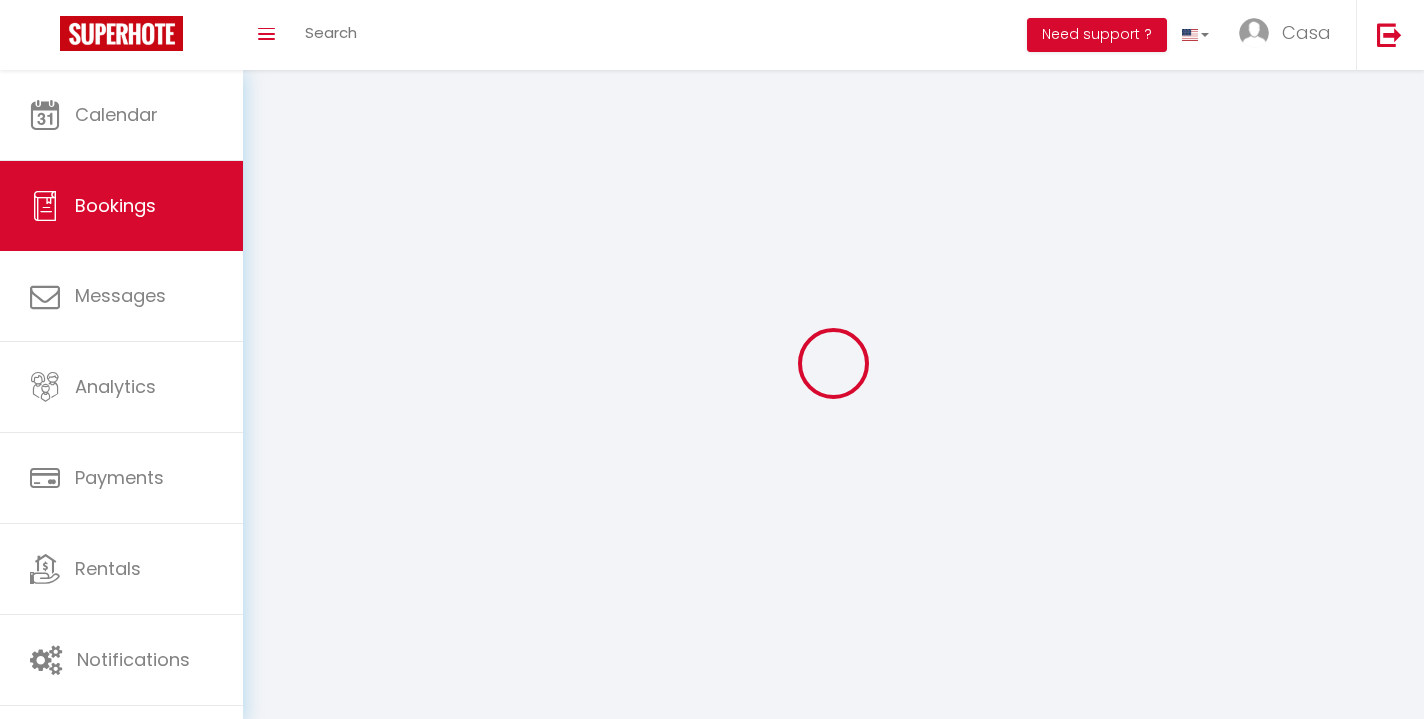 select 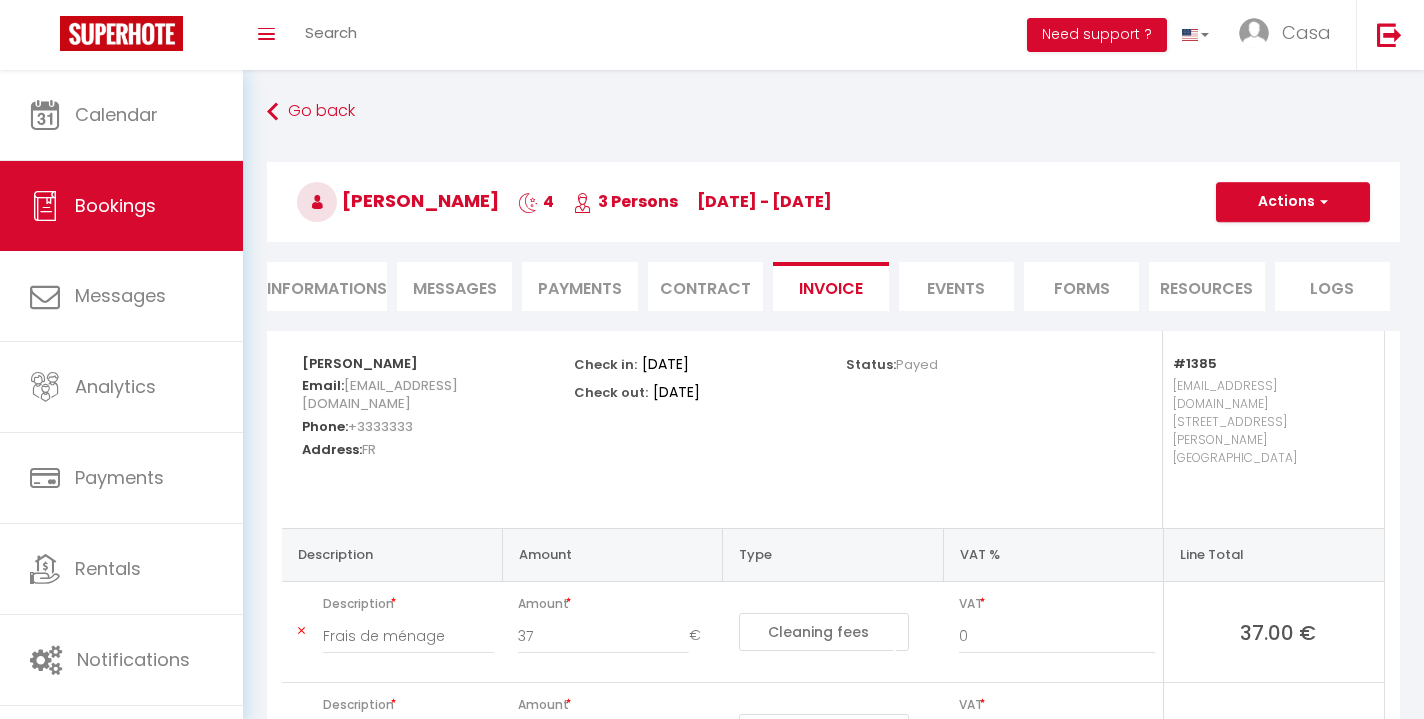 click on "Informations" at bounding box center (327, 286) 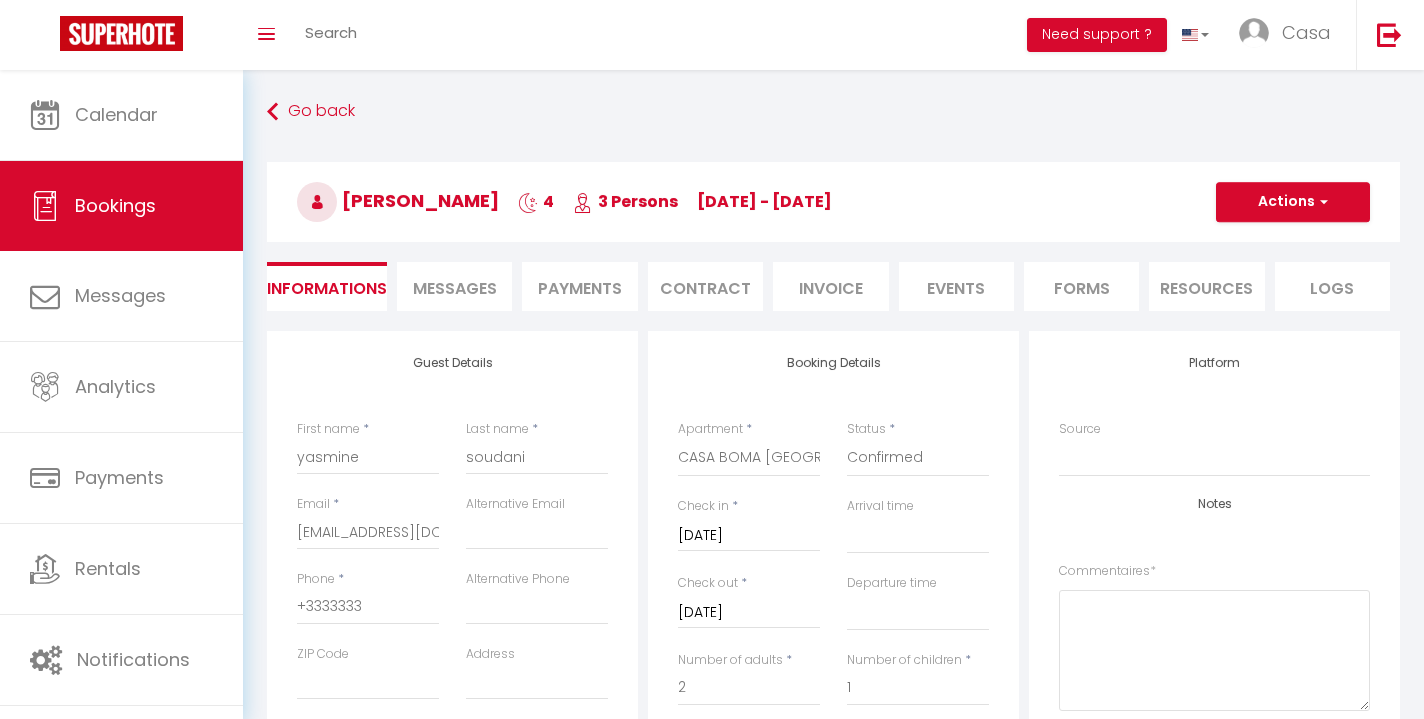 select 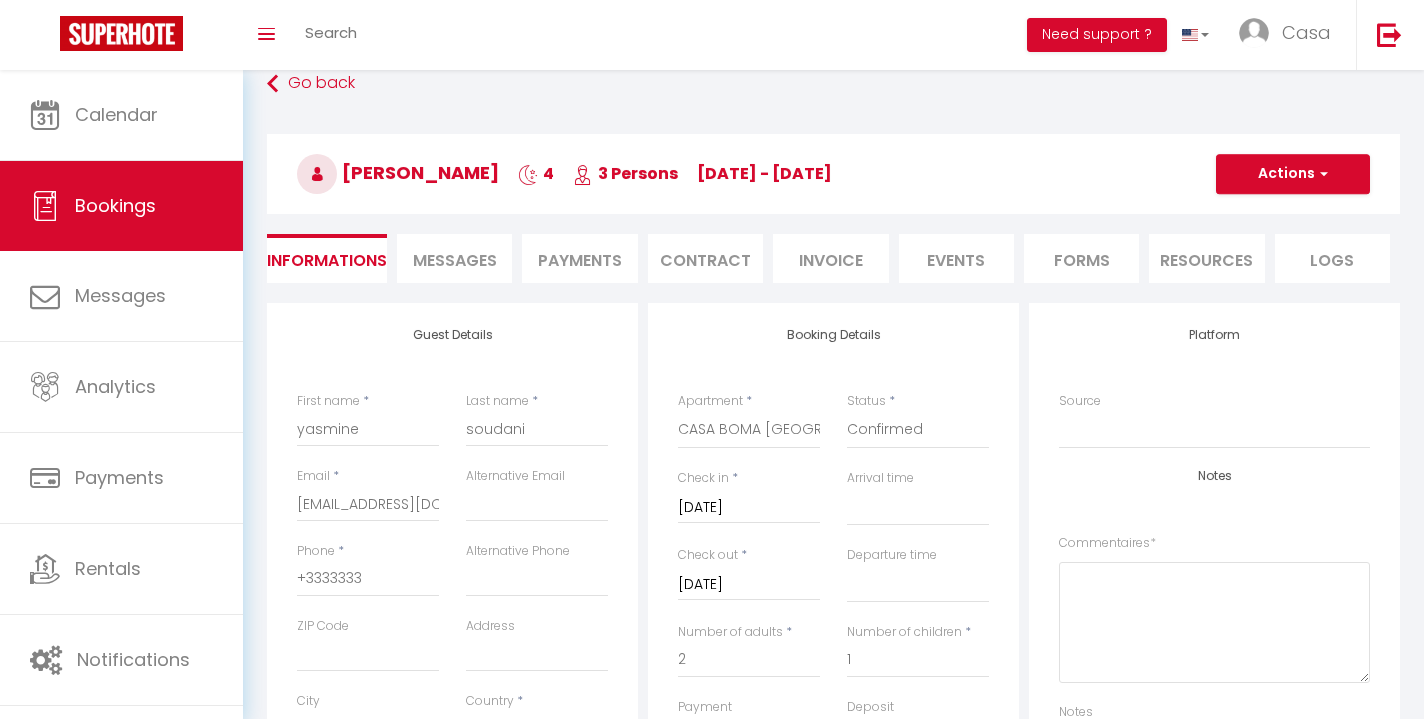 scroll, scrollTop: 55, scrollLeft: 0, axis: vertical 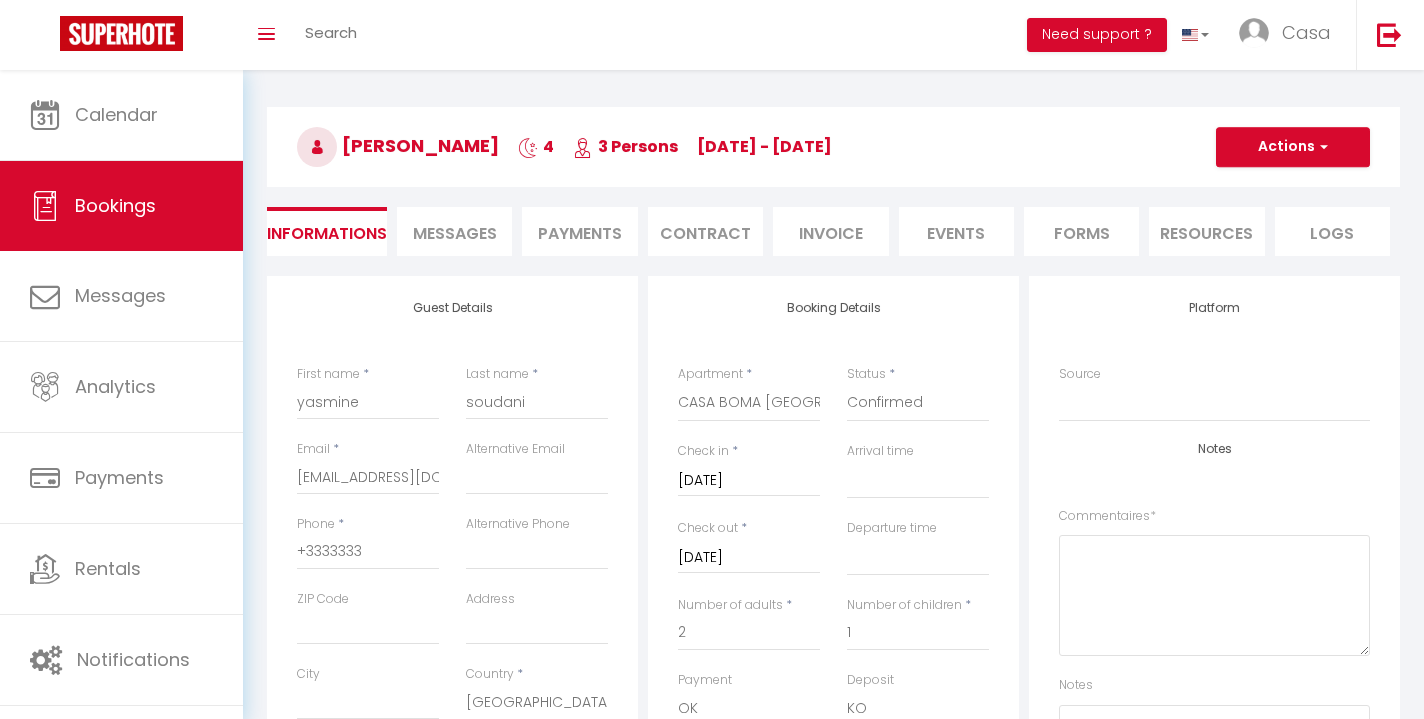 click on "[DATE]" at bounding box center [749, 558] 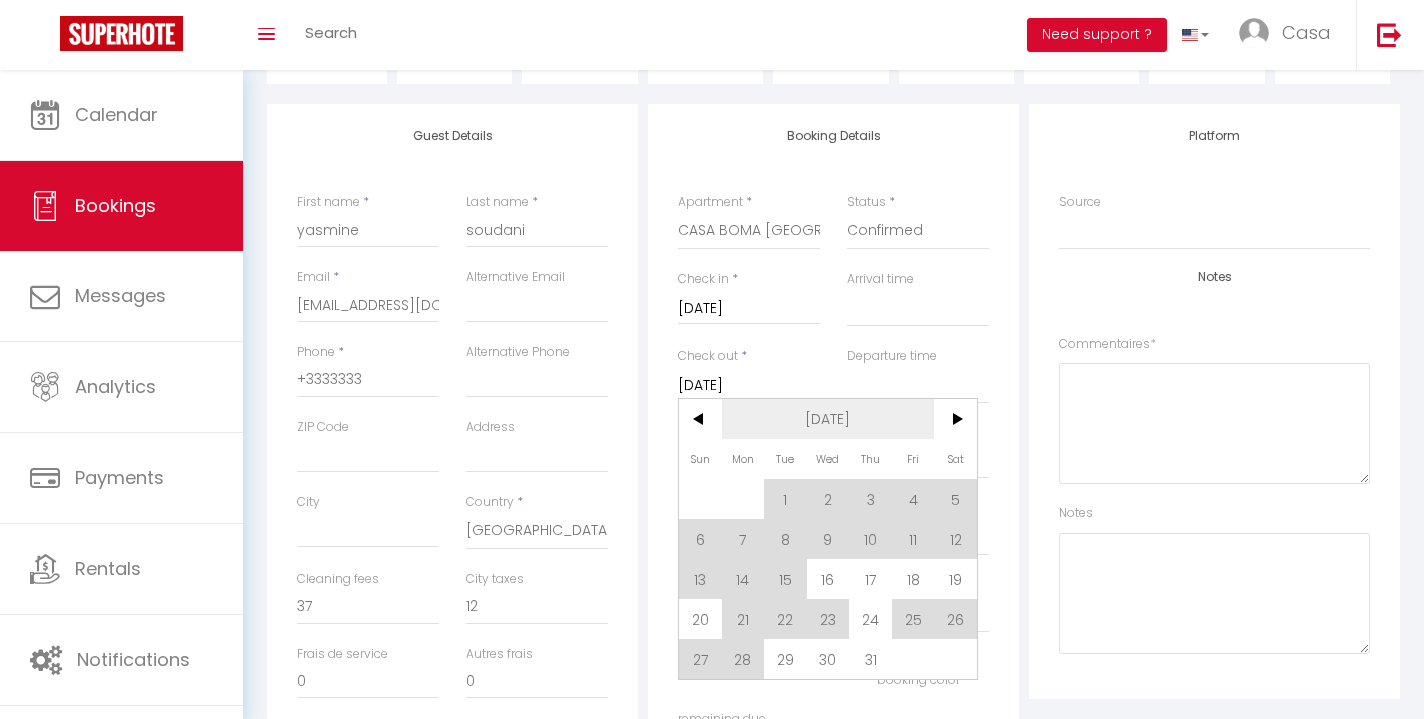 scroll, scrollTop: 248, scrollLeft: 0, axis: vertical 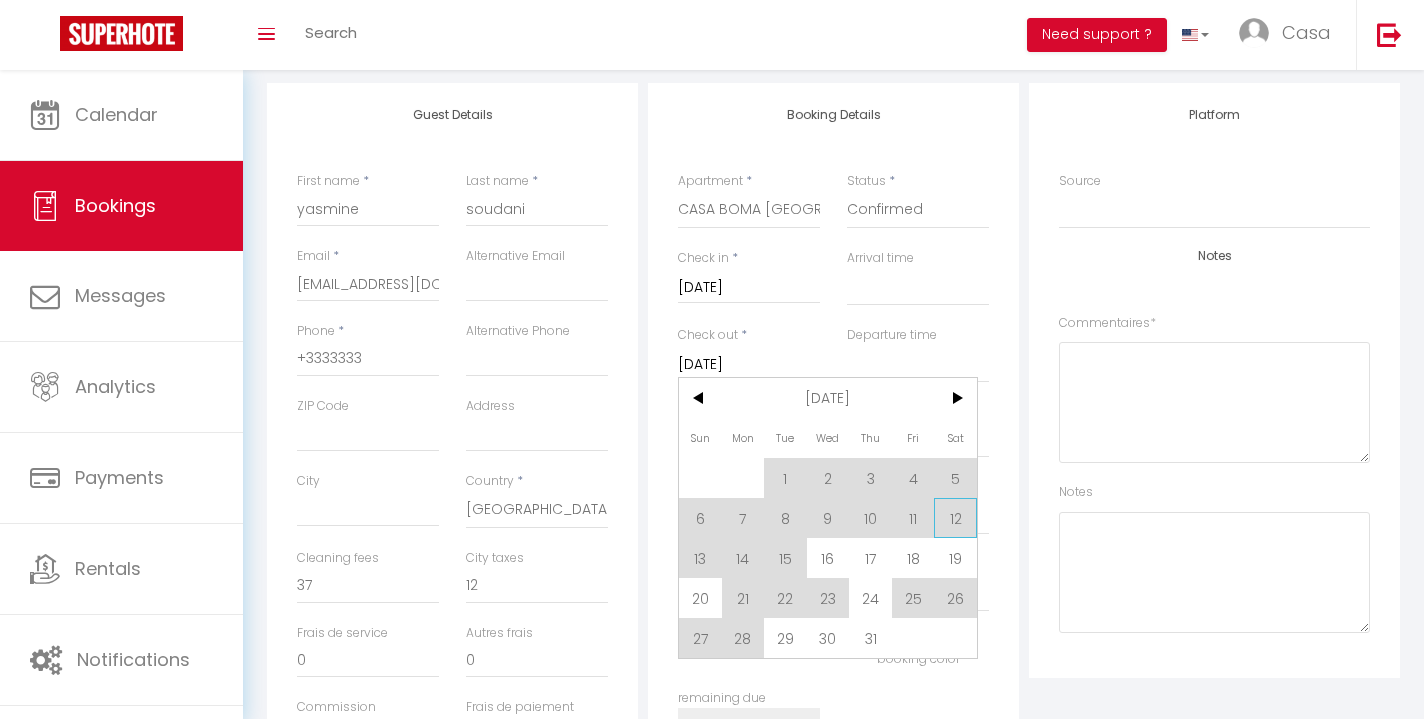 click on "12" at bounding box center (955, 518) 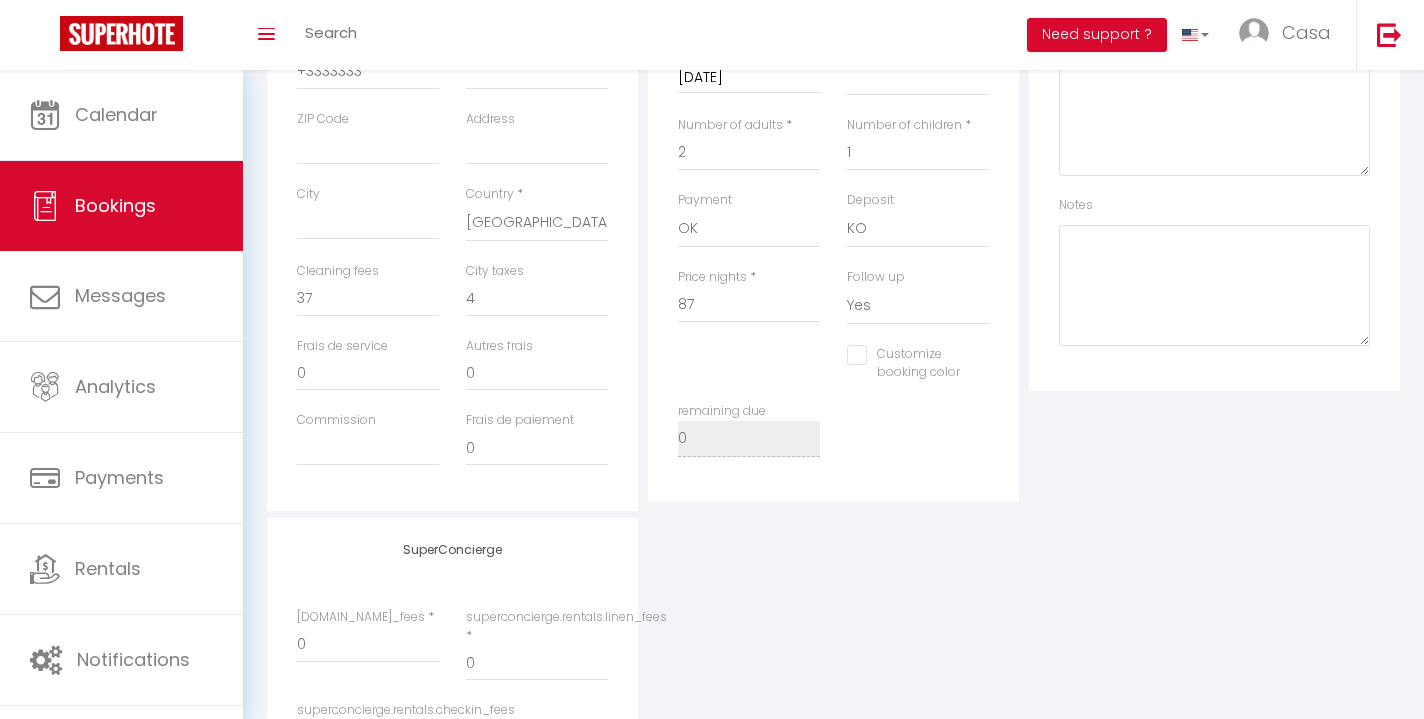 scroll, scrollTop: 447, scrollLeft: 0, axis: vertical 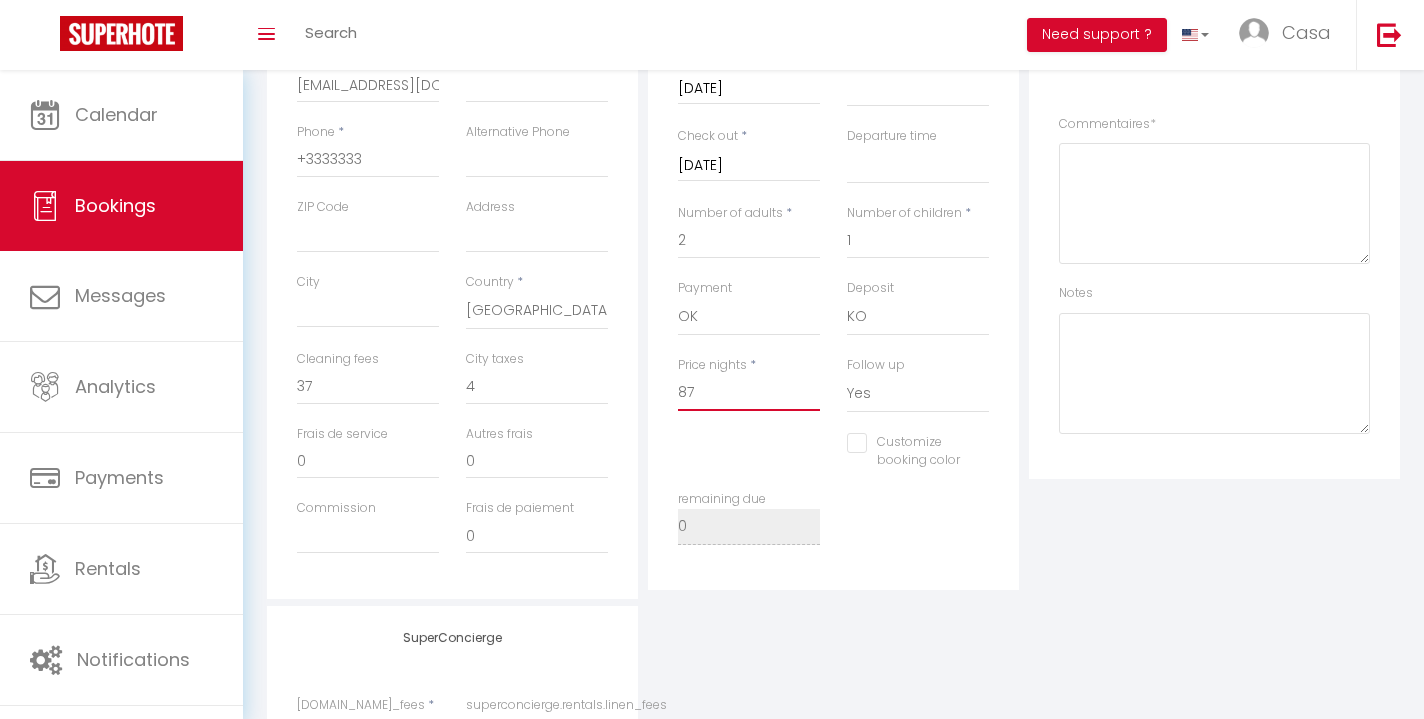 click on "87" at bounding box center (749, 393) 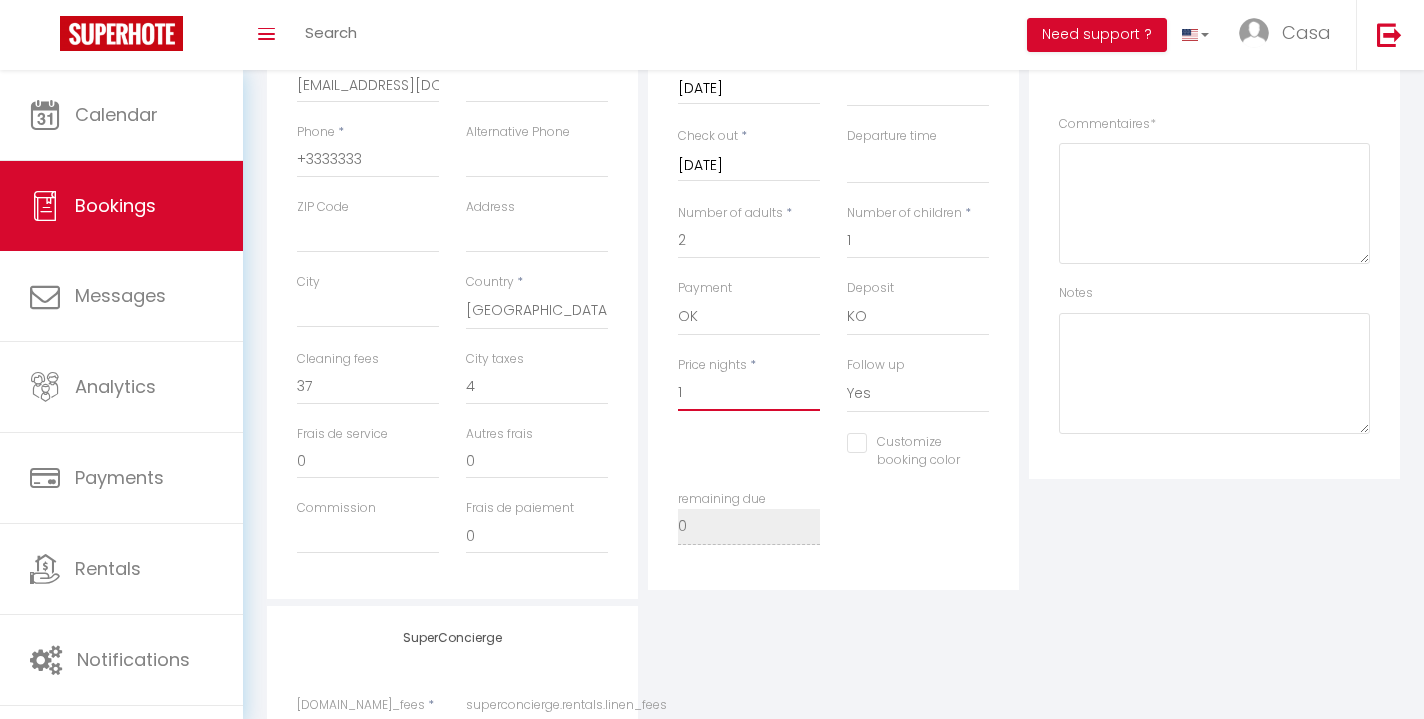 select 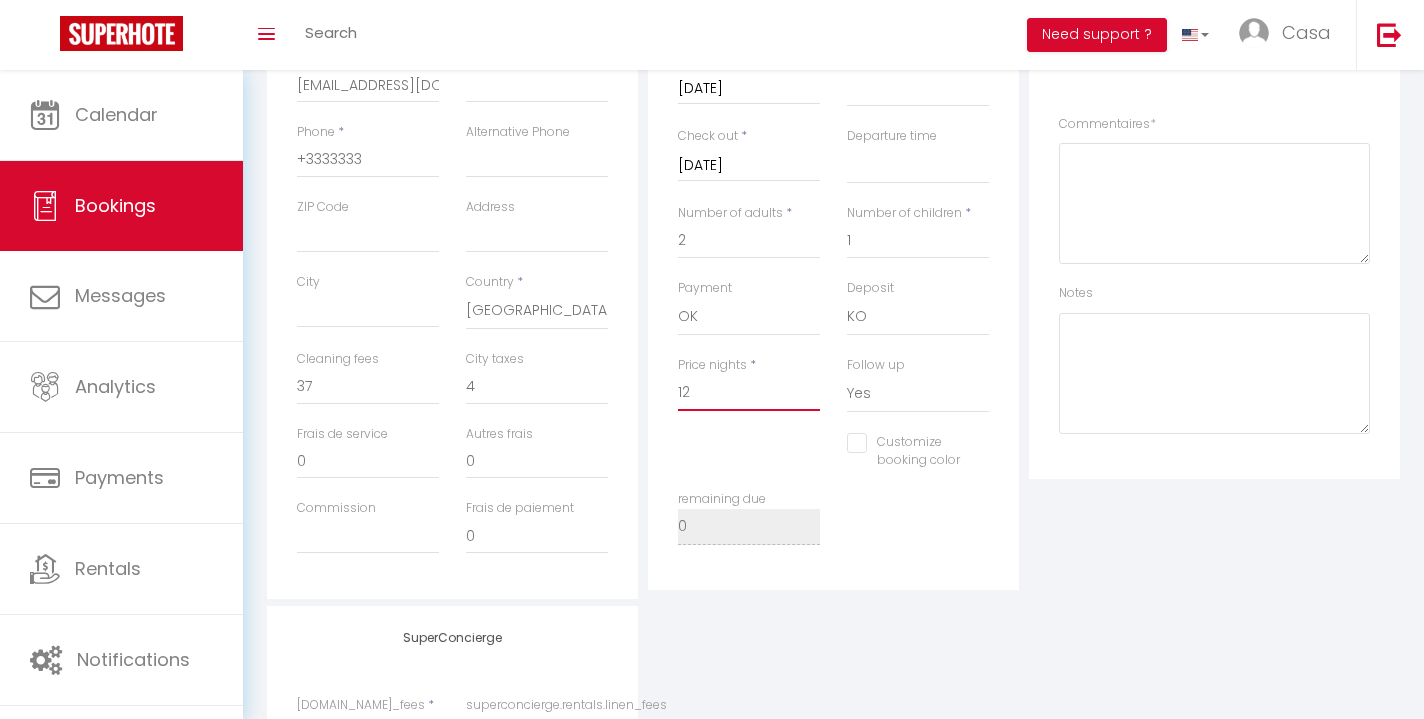 select 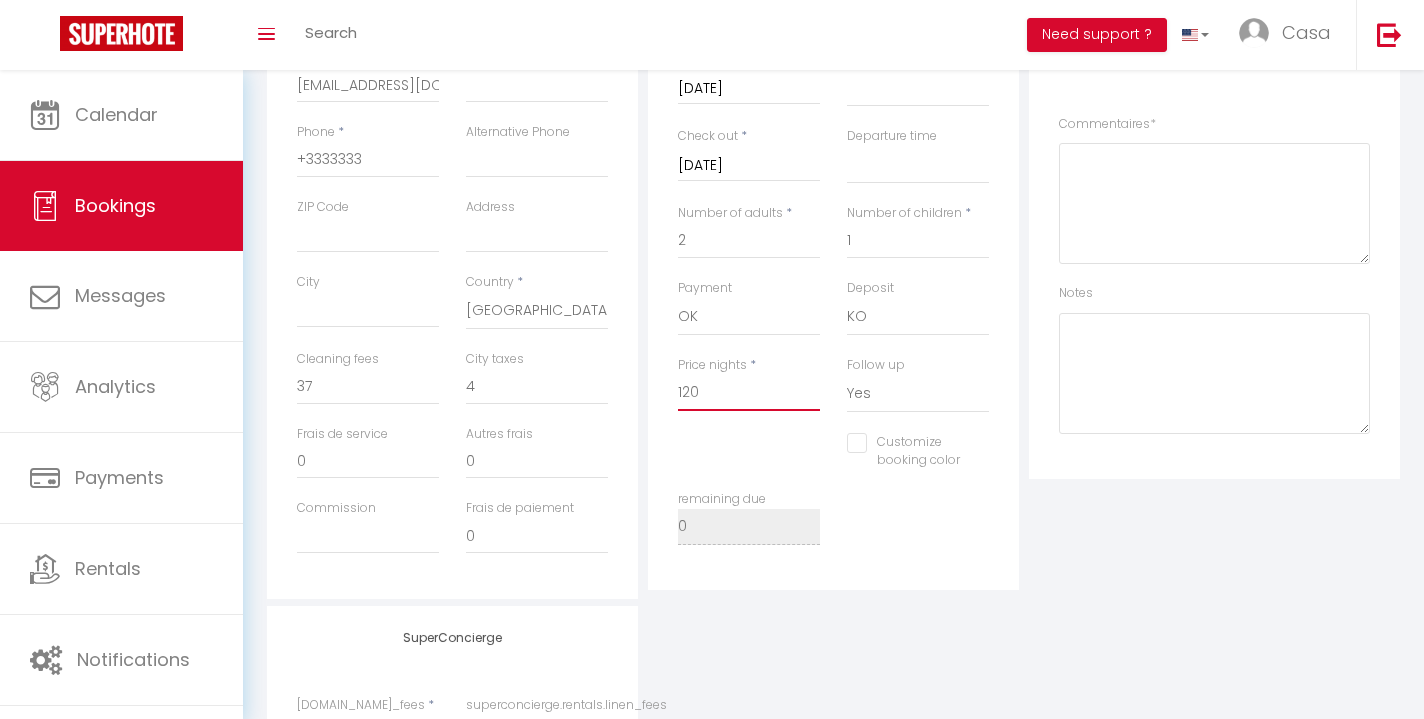 select 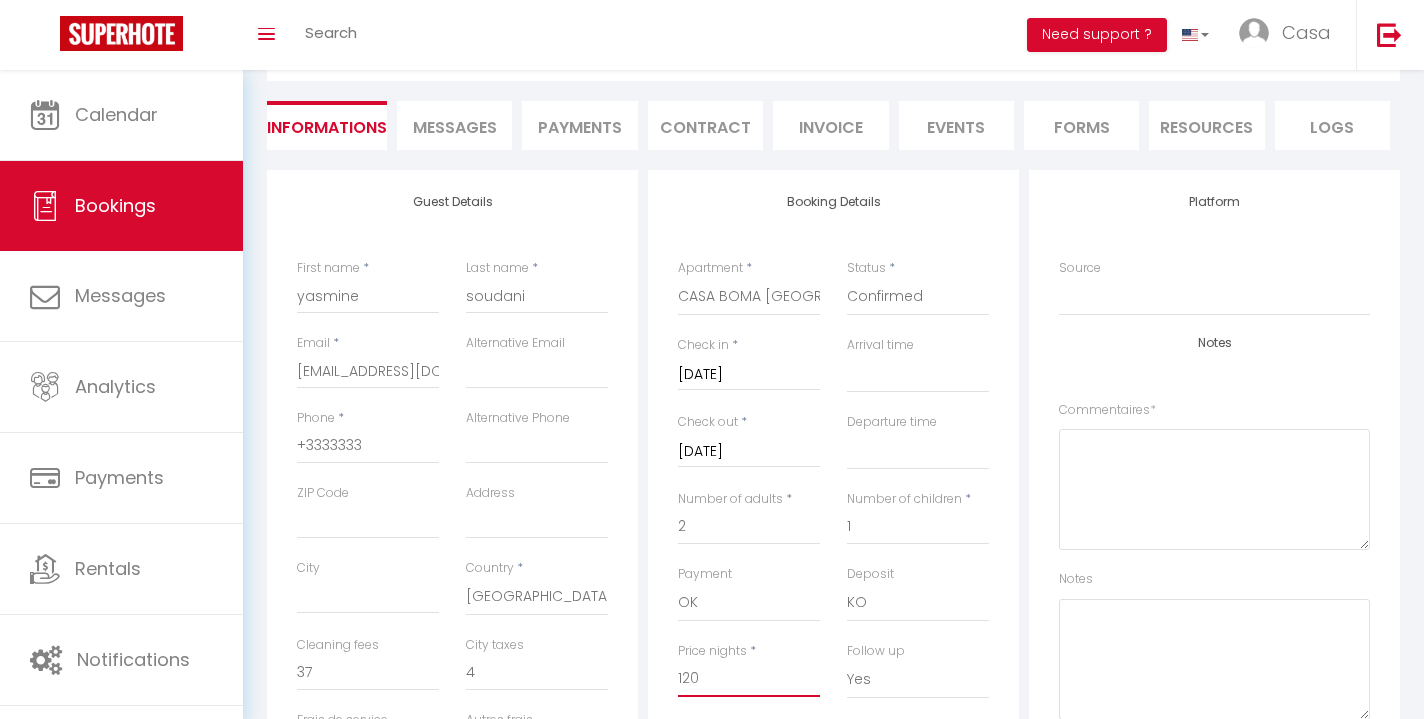 scroll, scrollTop: 0, scrollLeft: 0, axis: both 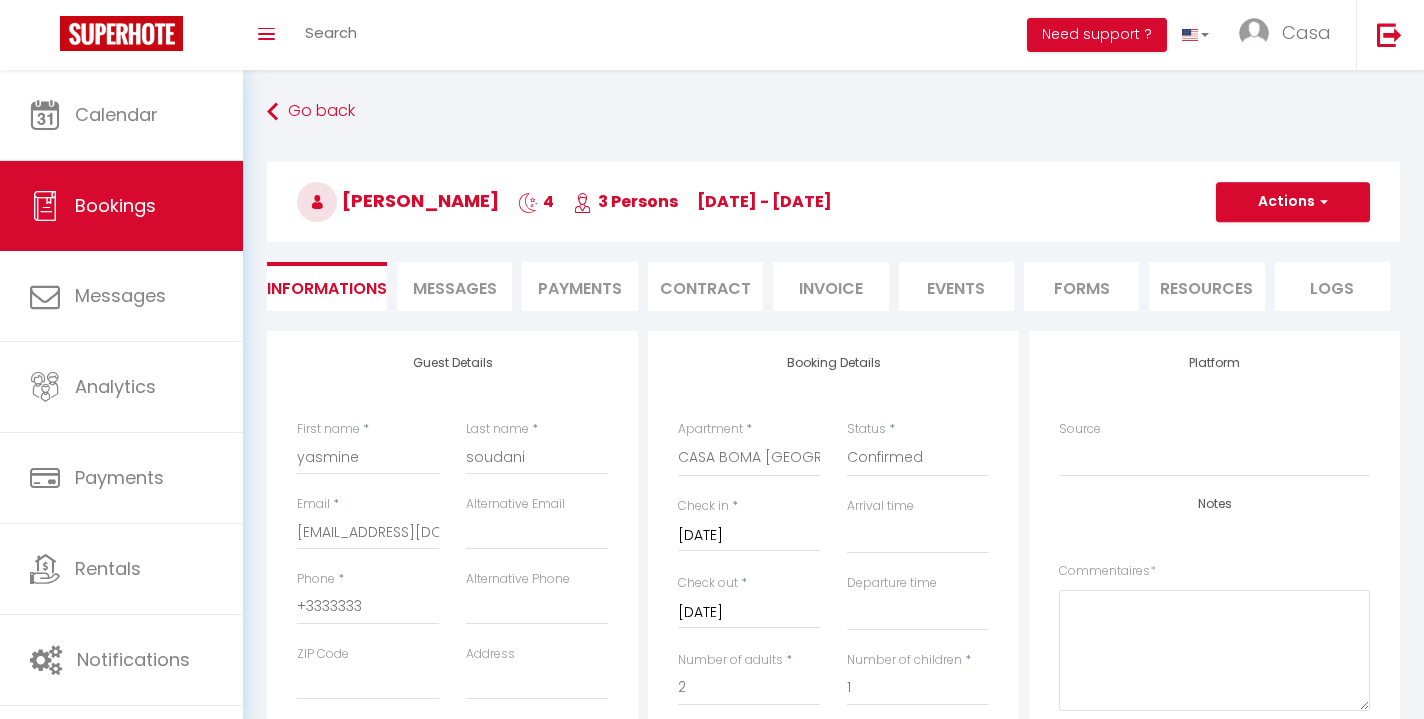 type on "120" 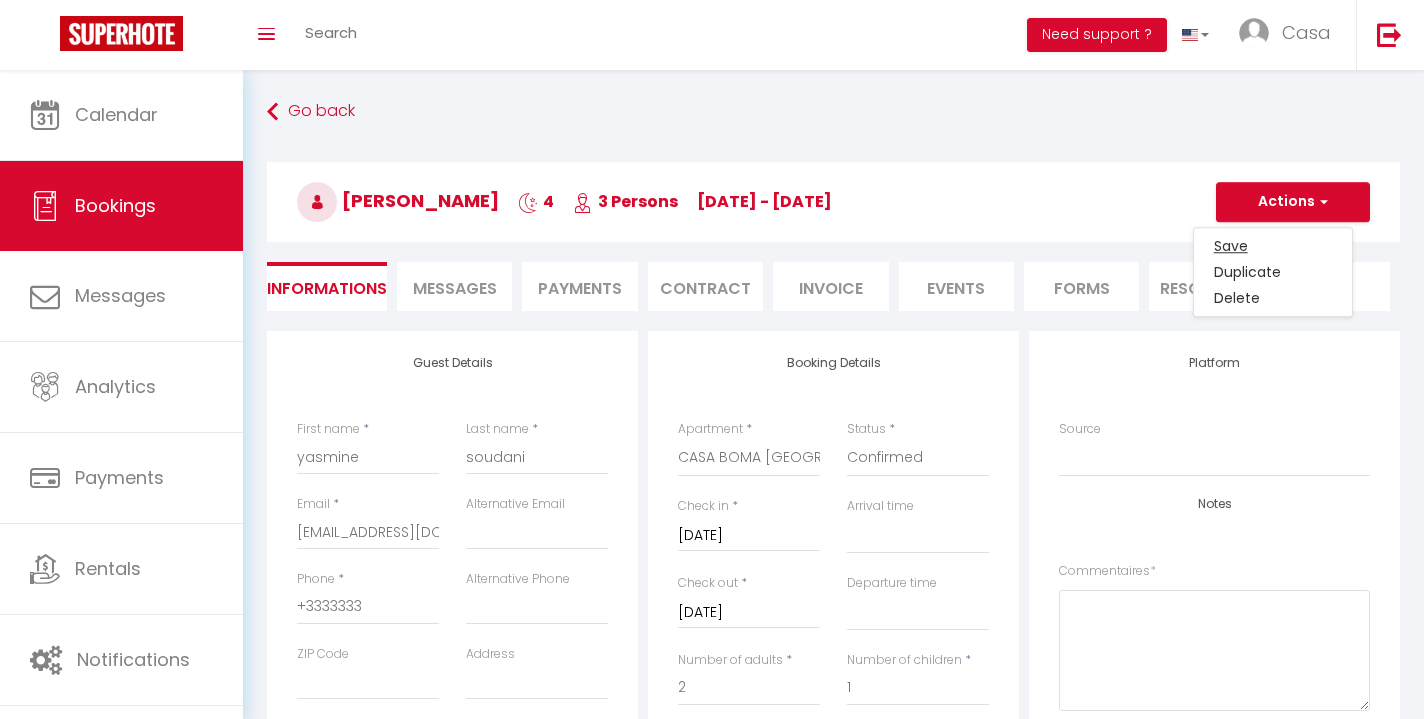 click on "Save" at bounding box center (1273, 246) 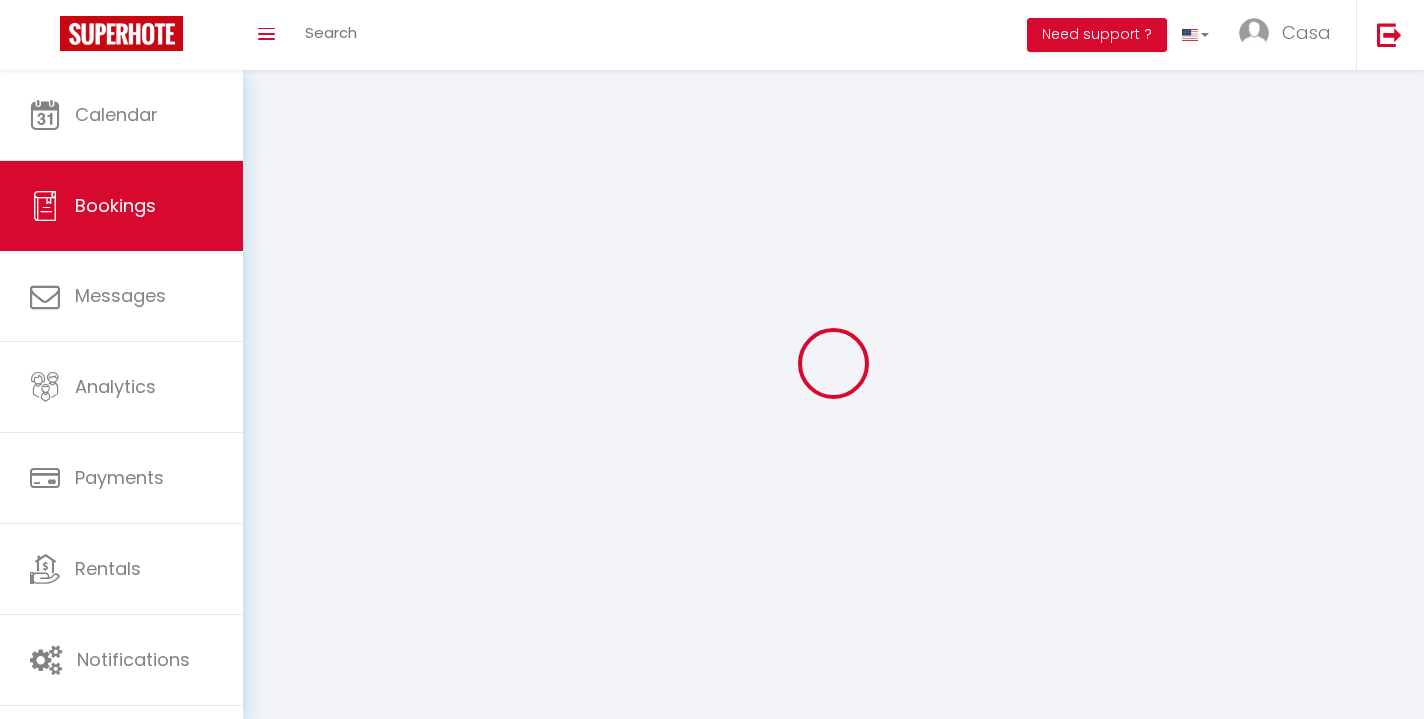 select on "not_cancelled" 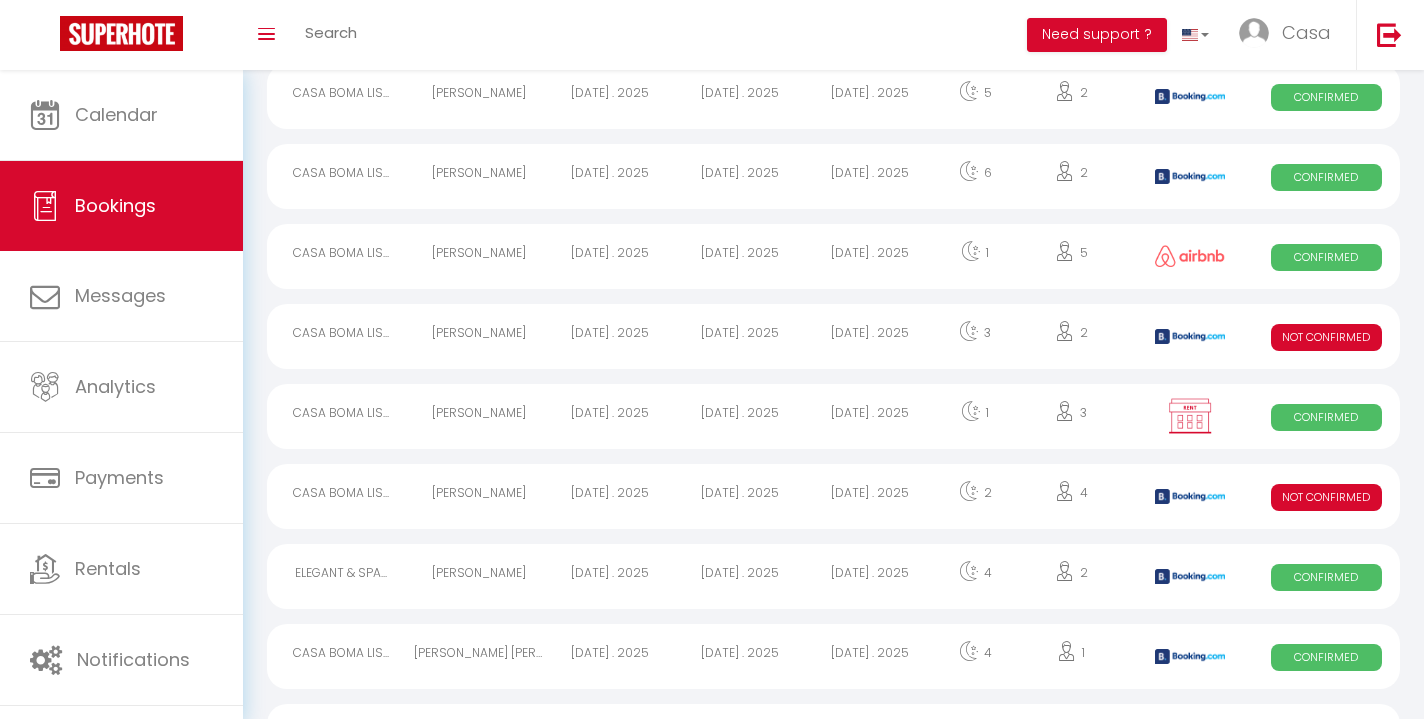 scroll, scrollTop: 401, scrollLeft: 0, axis: vertical 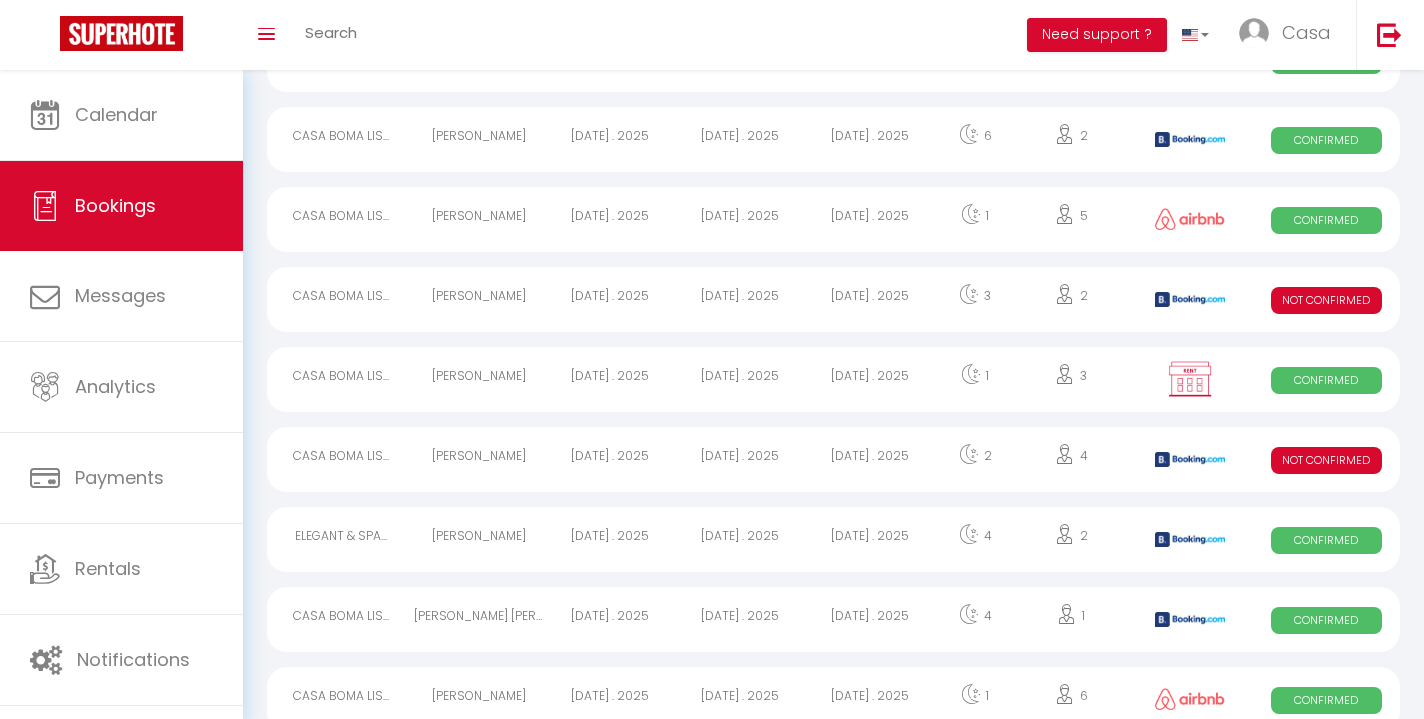 click on "[DATE] . 2025" at bounding box center [740, 539] 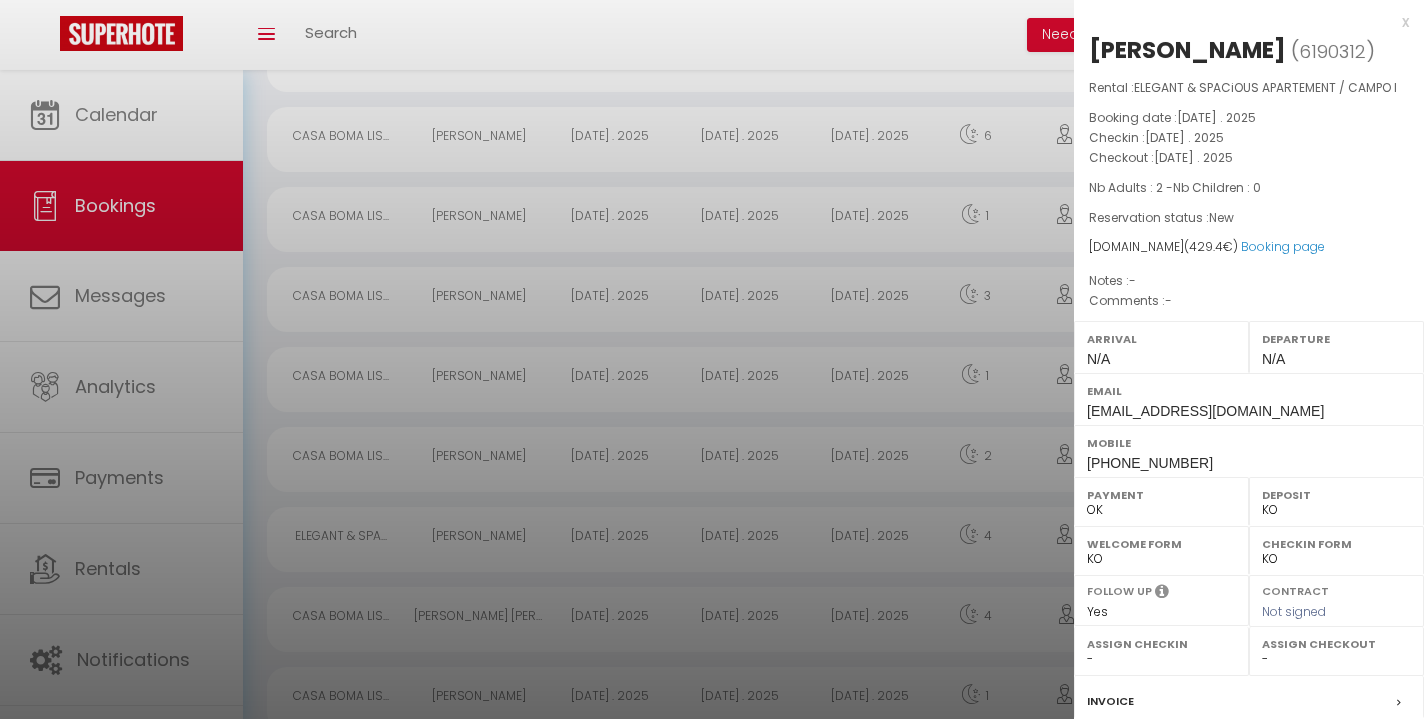 scroll, scrollTop: 416, scrollLeft: 0, axis: vertical 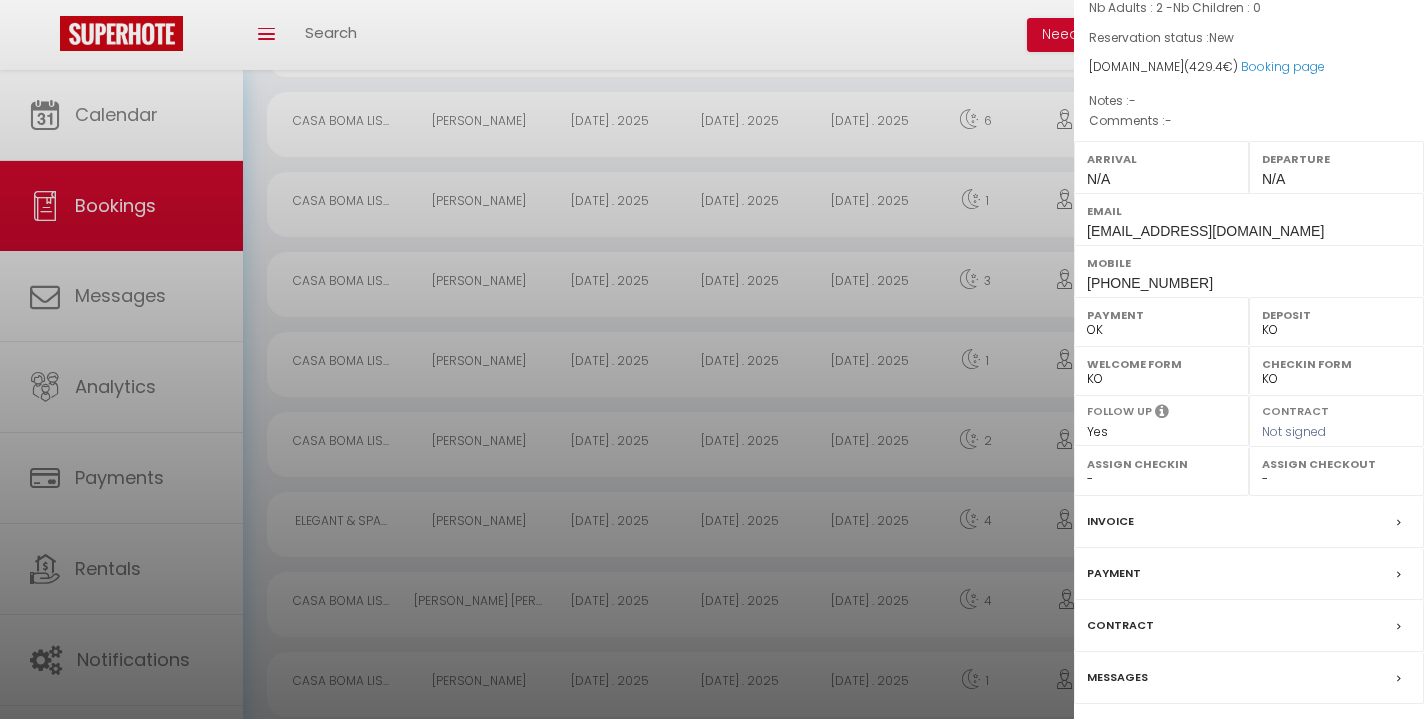 click on "Invoice" at bounding box center (1110, 521) 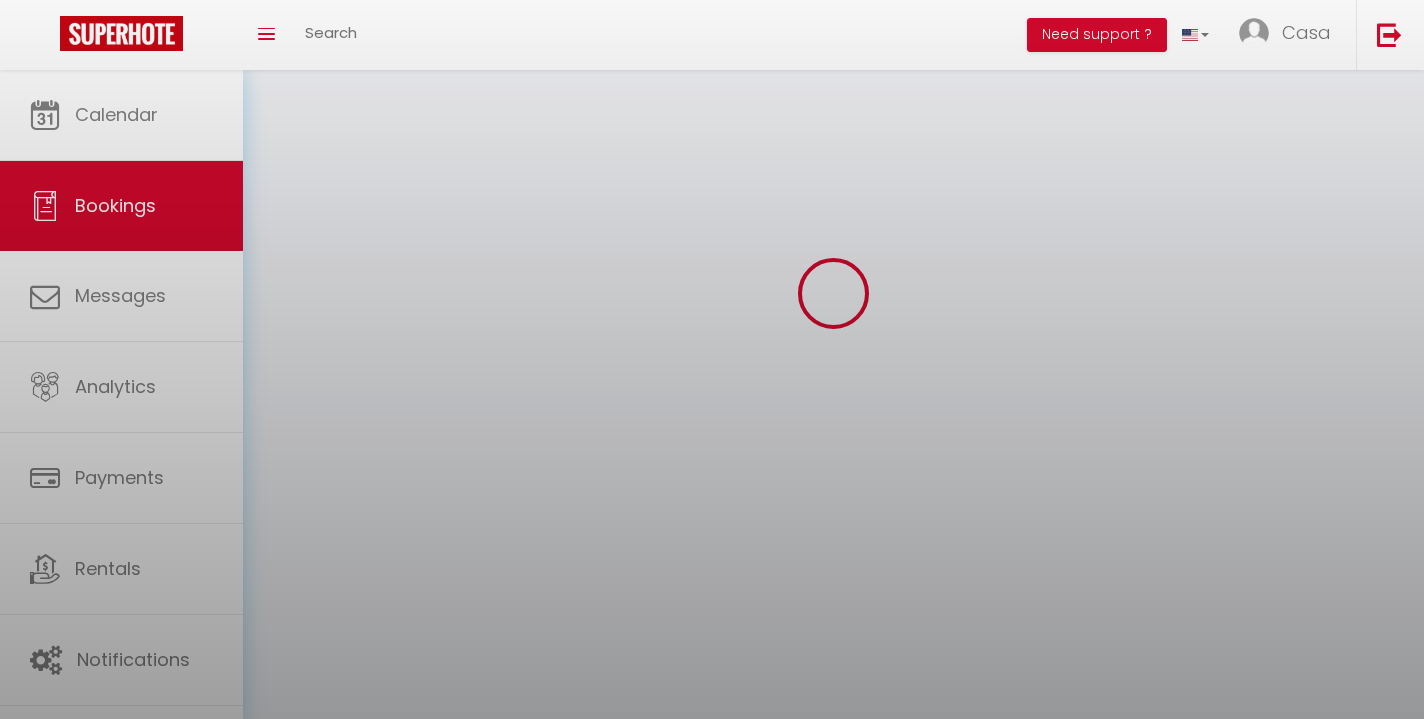 scroll, scrollTop: 0, scrollLeft: 0, axis: both 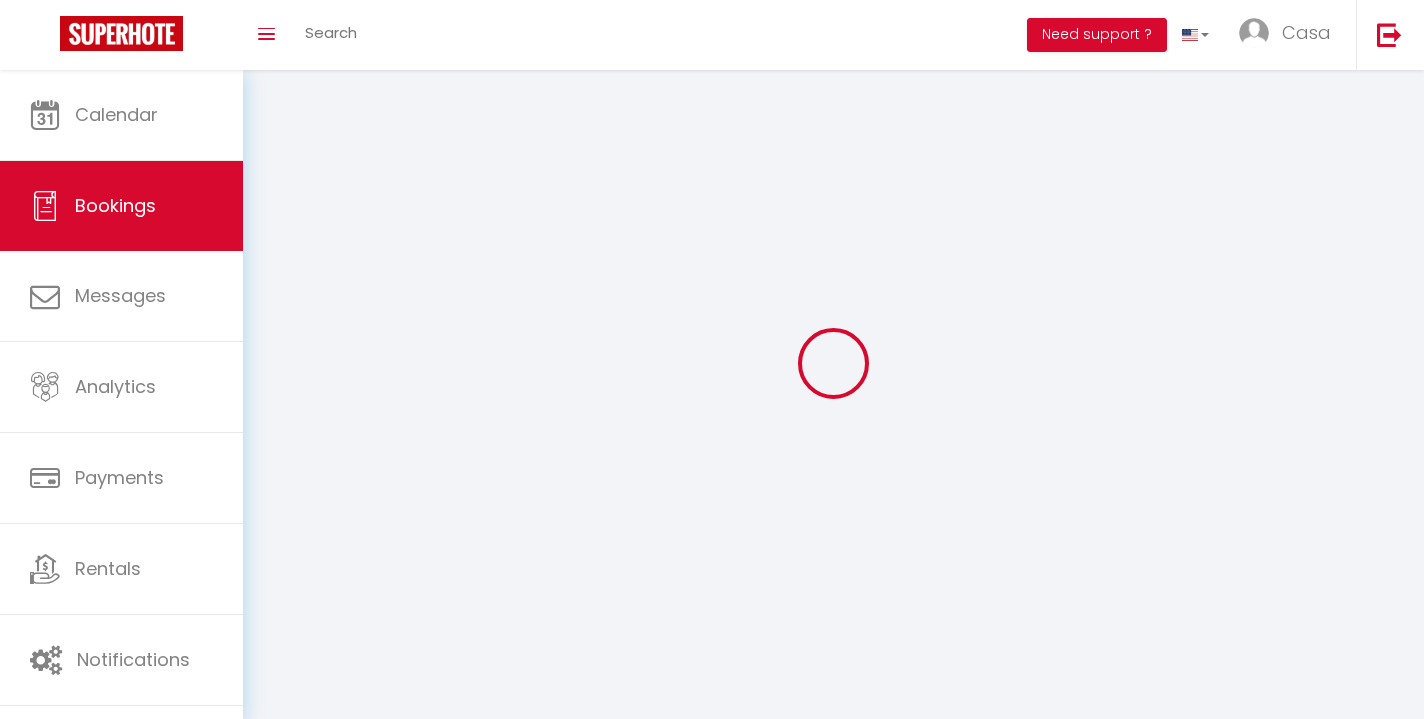 select on "cleaning" 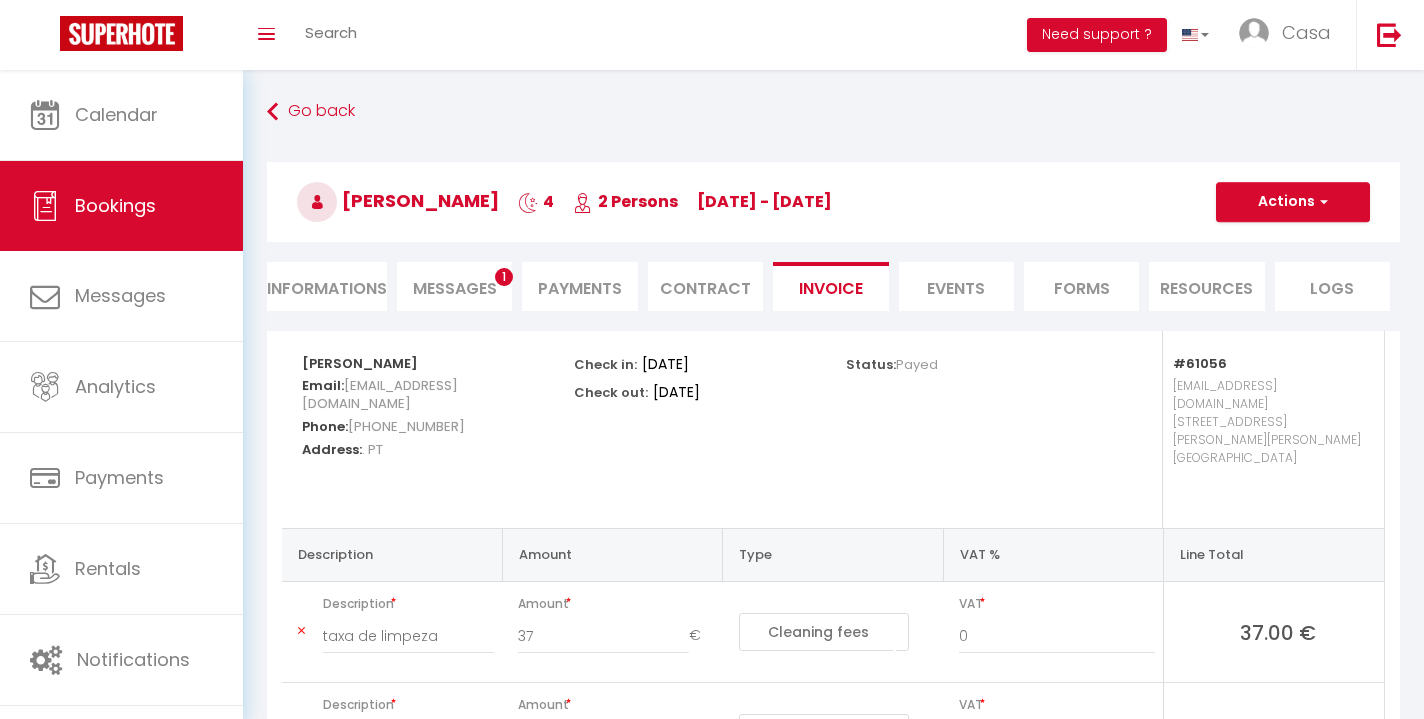 click on "Informations" at bounding box center [327, 286] 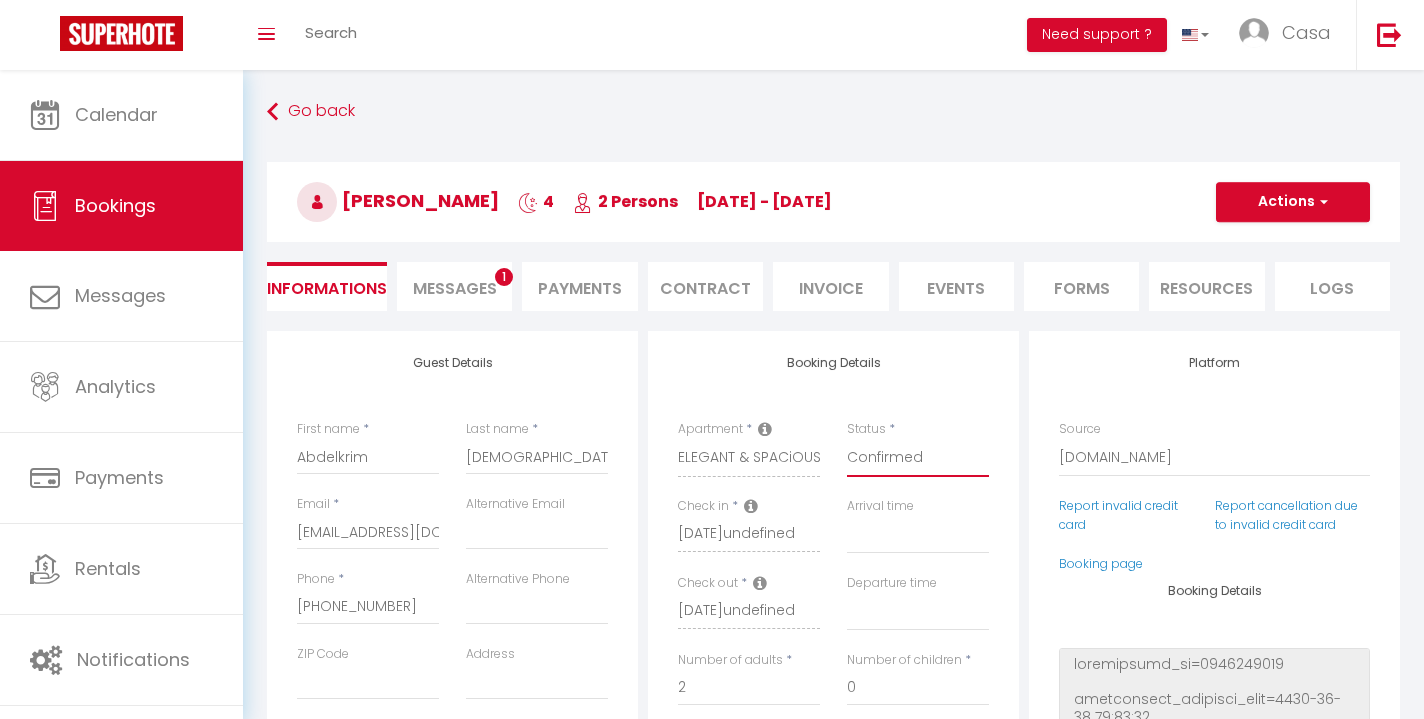 select on "0" 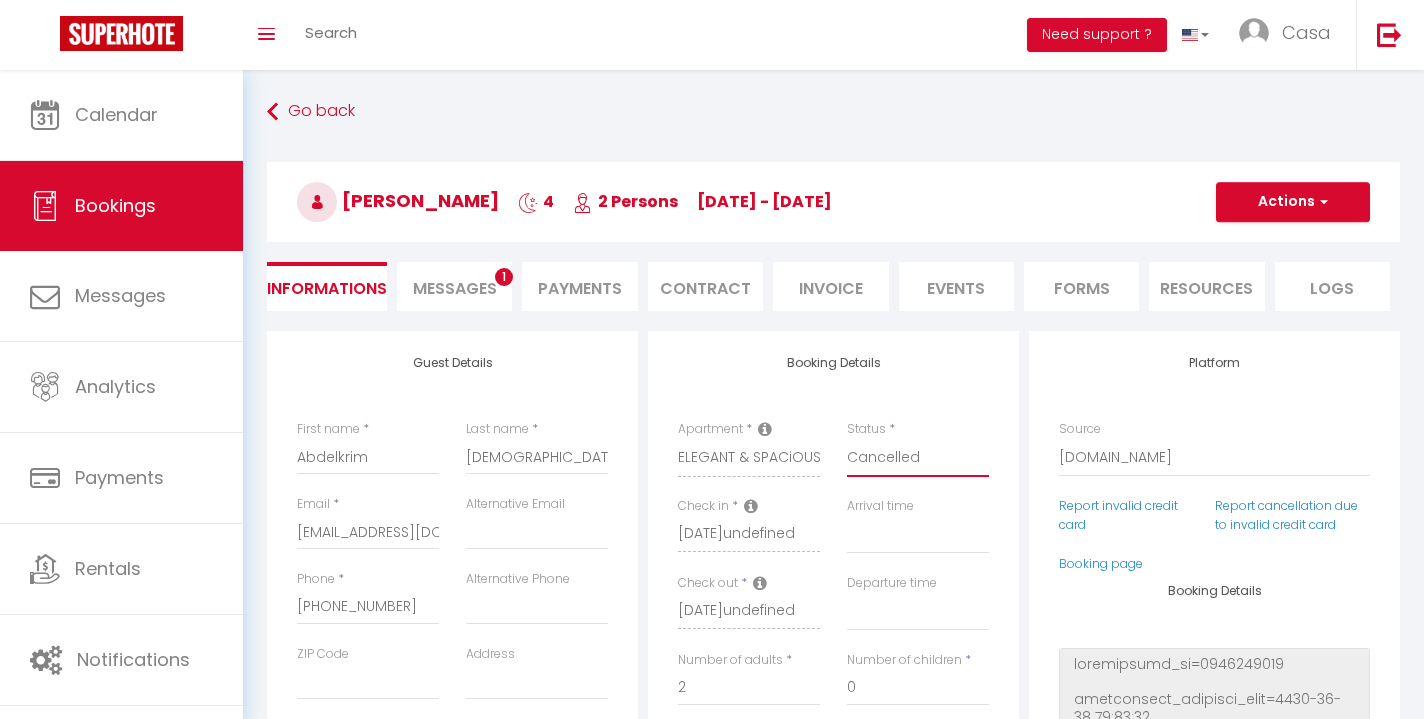 select 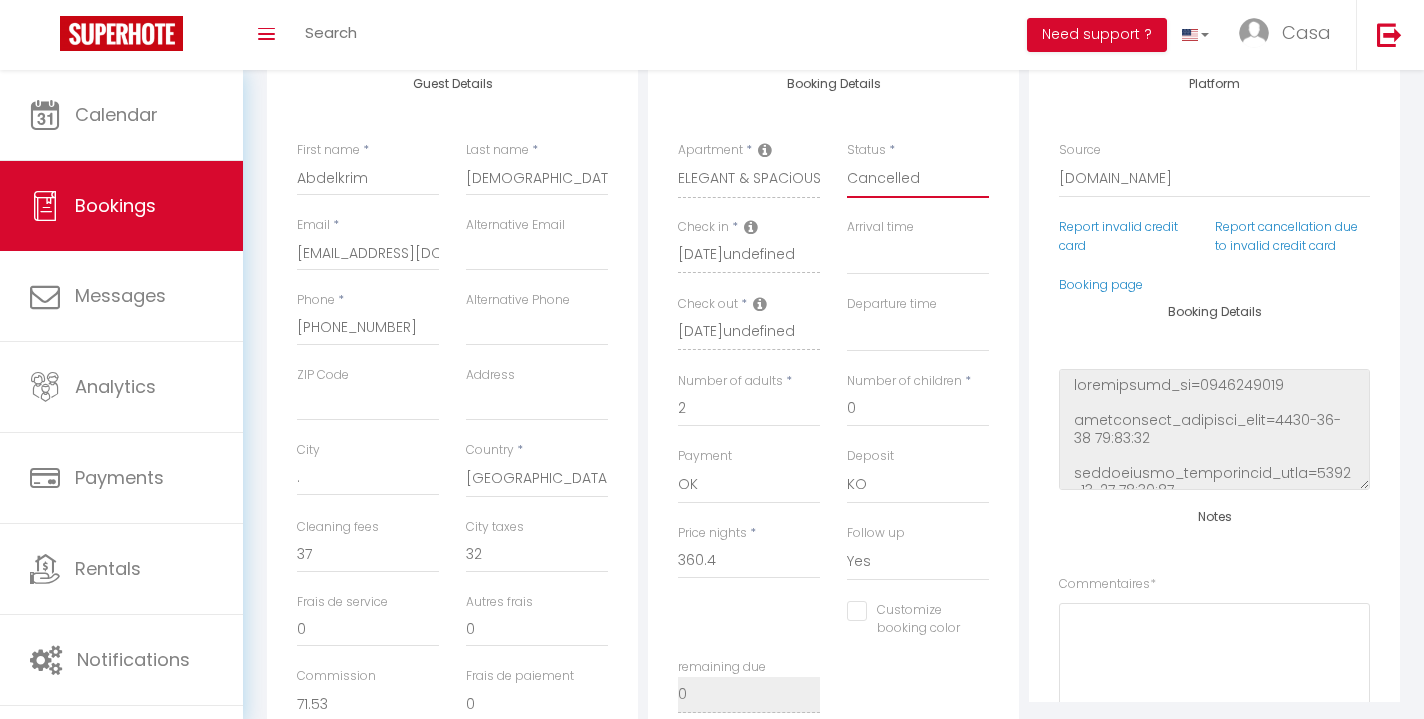 scroll, scrollTop: 387, scrollLeft: 0, axis: vertical 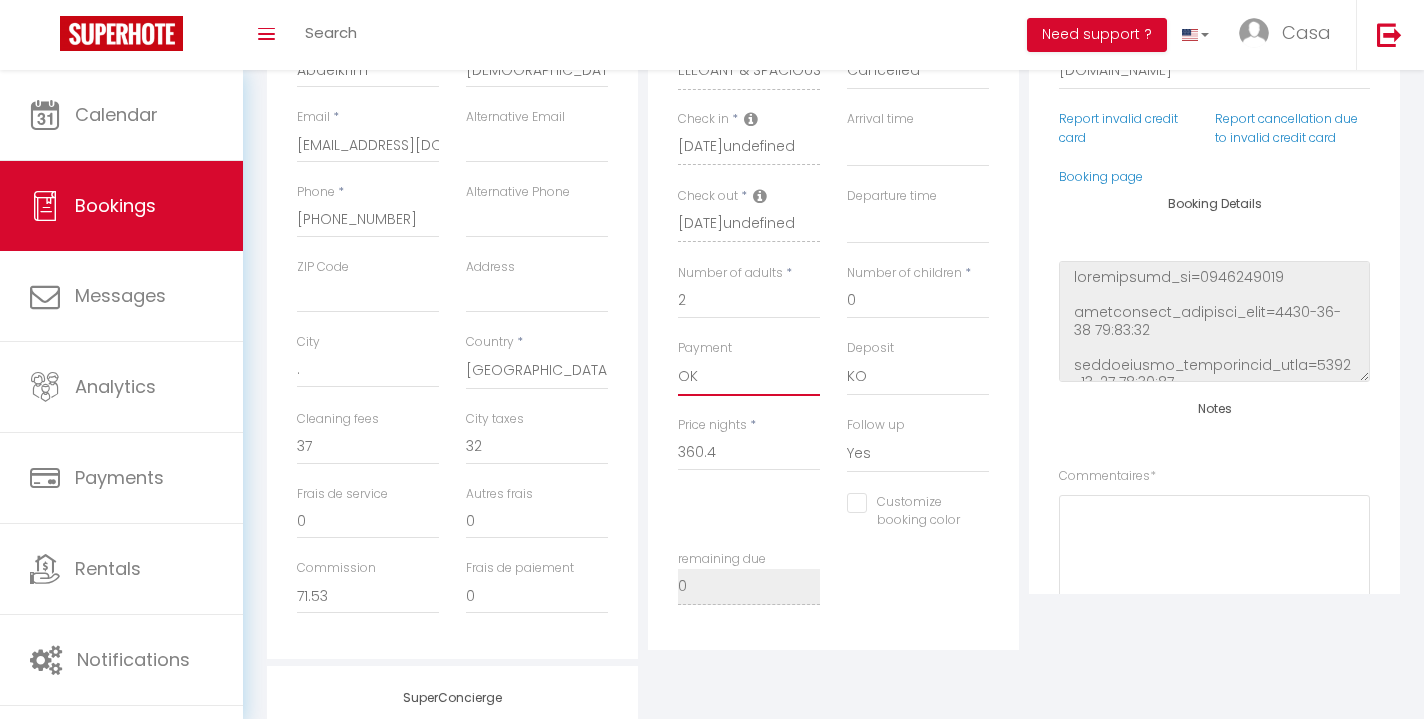 select on "10" 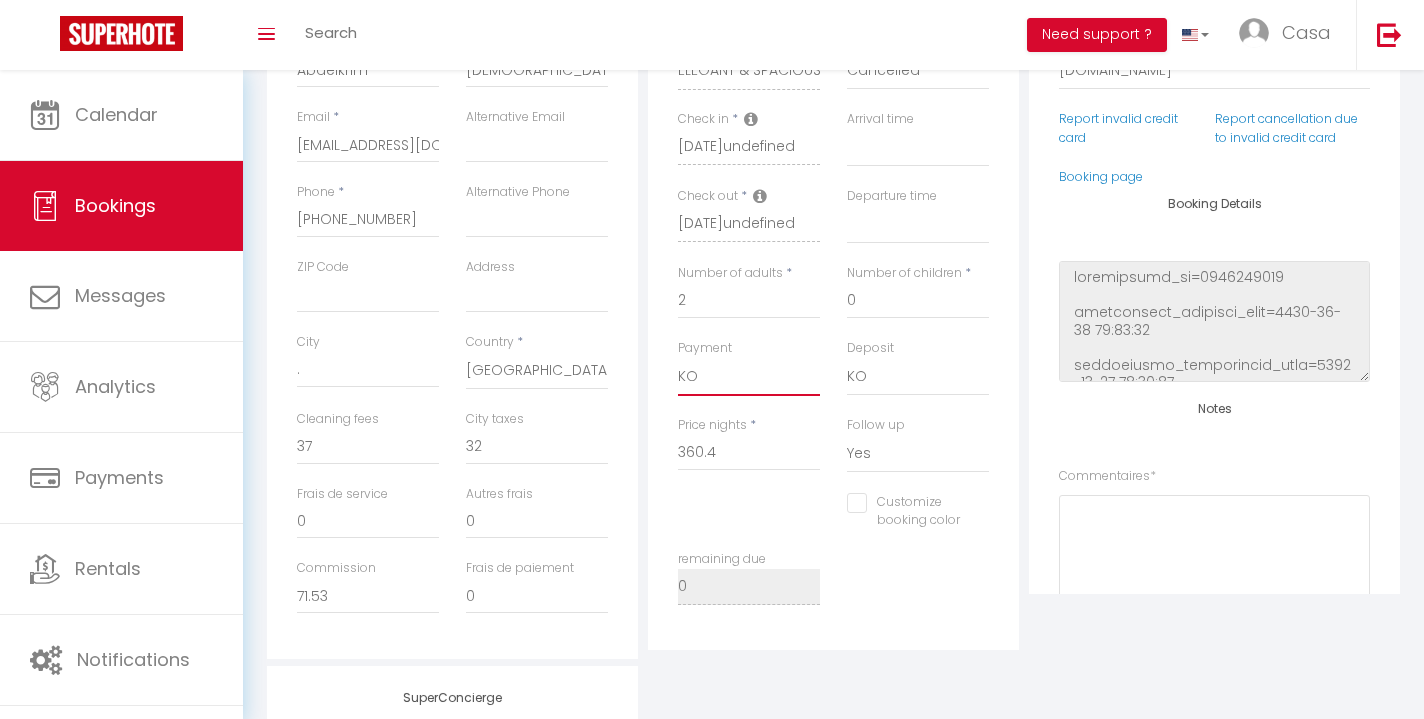 select 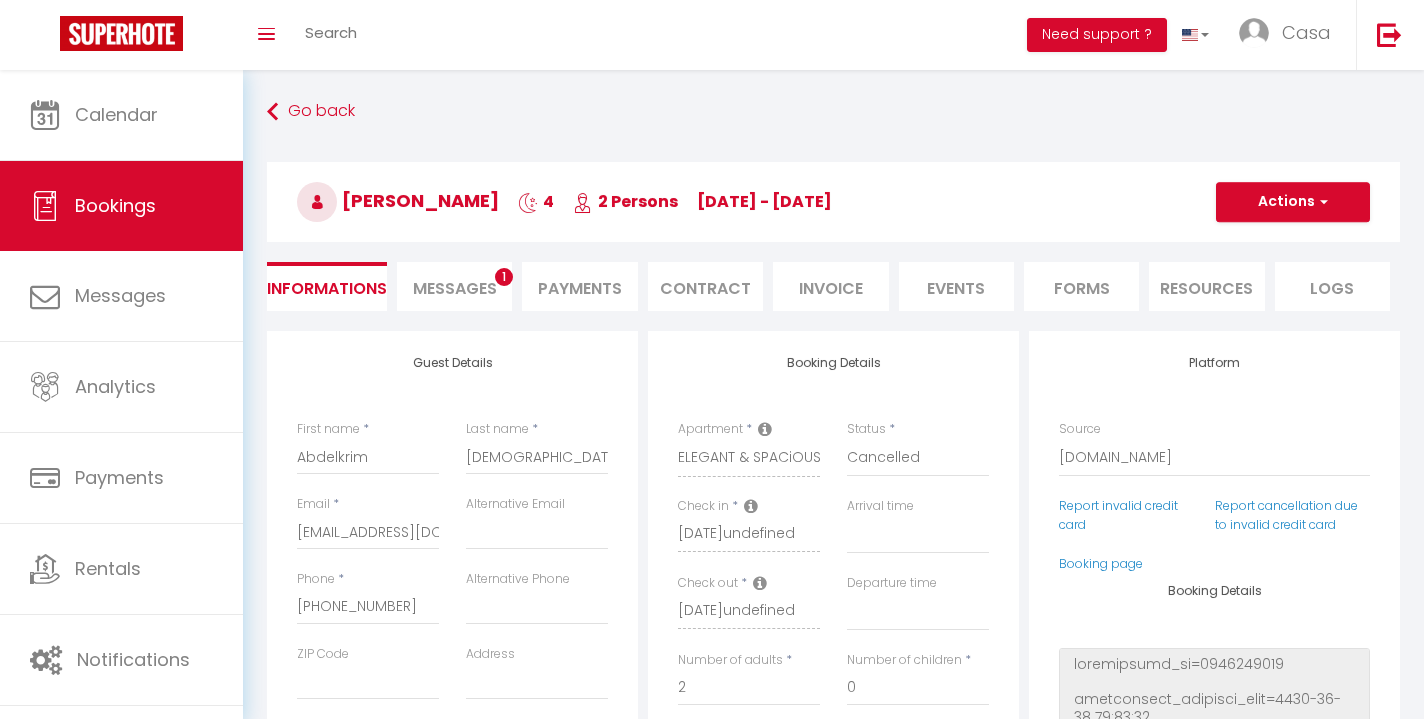 scroll, scrollTop: 0, scrollLeft: 0, axis: both 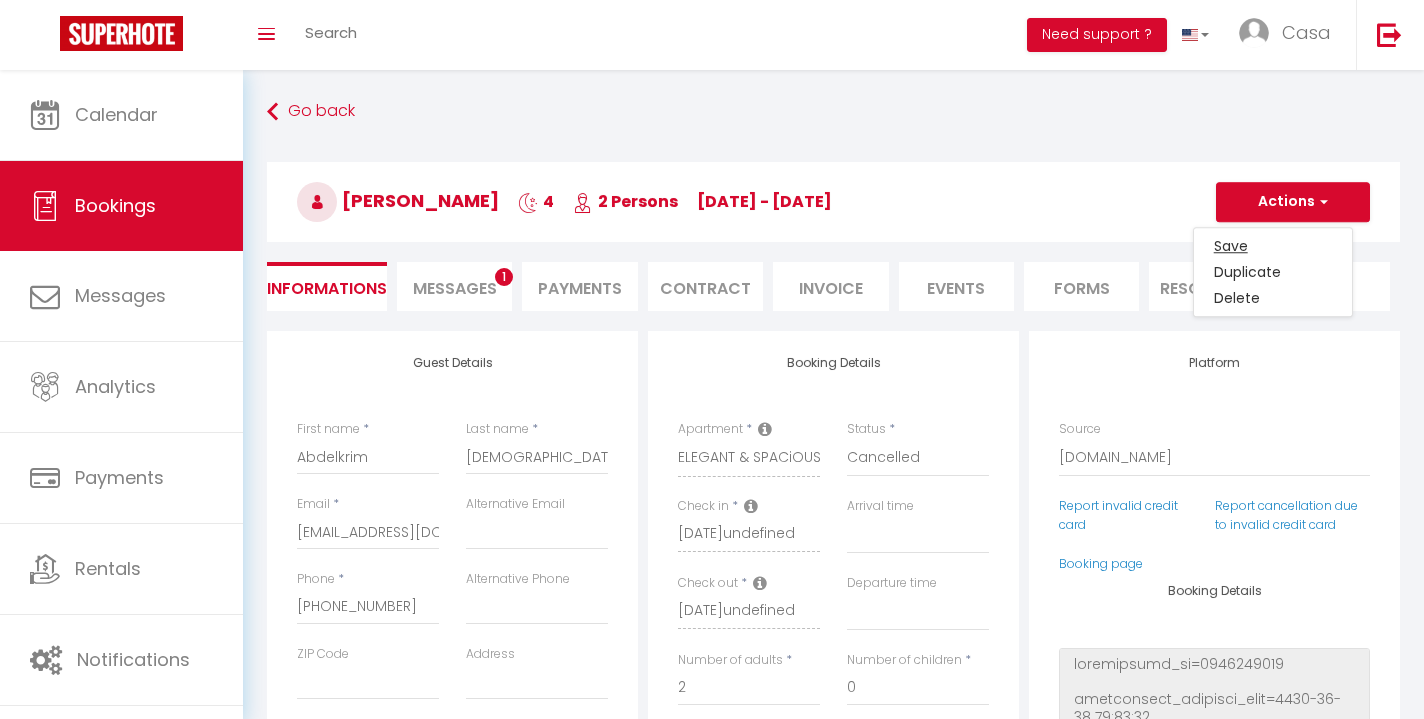 click on "Save" at bounding box center (1273, 246) 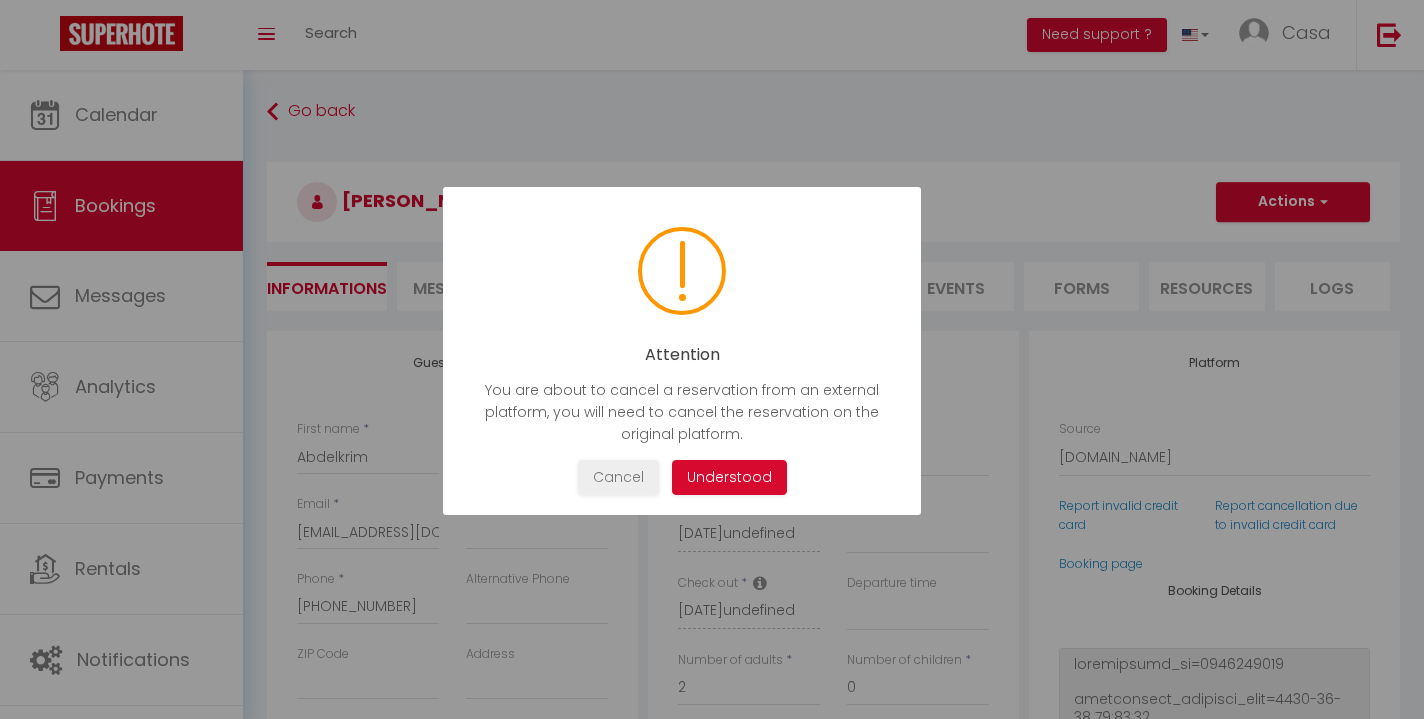 click on "Understood" at bounding box center (729, 477) 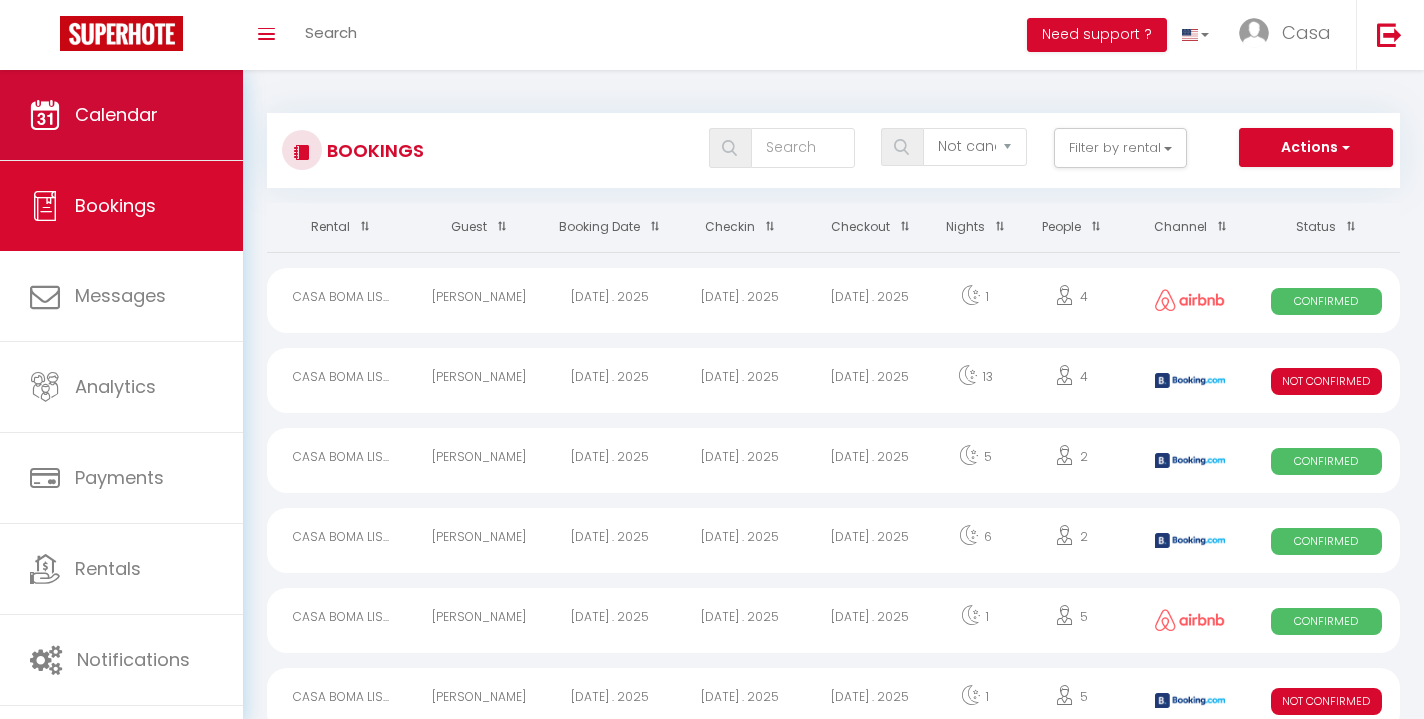 click on "Calendar" at bounding box center (121, 115) 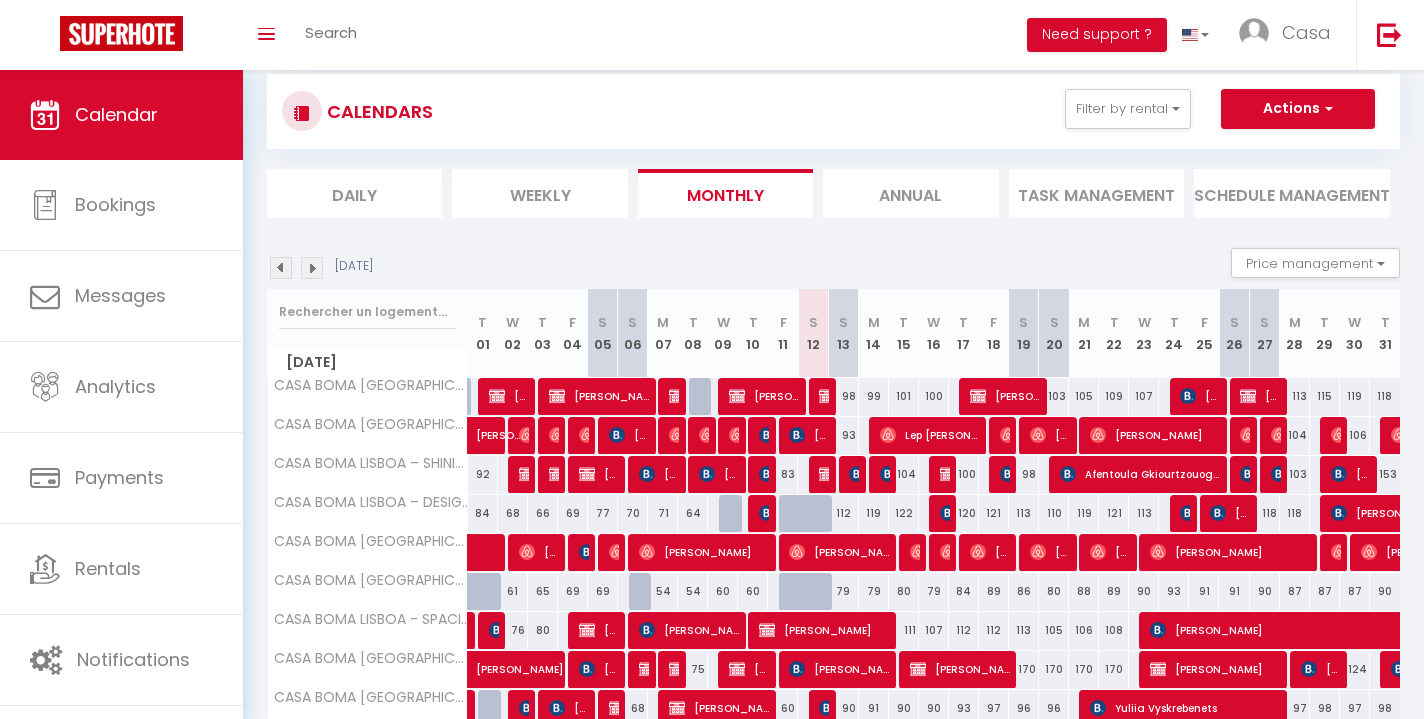 scroll, scrollTop: 59, scrollLeft: 0, axis: vertical 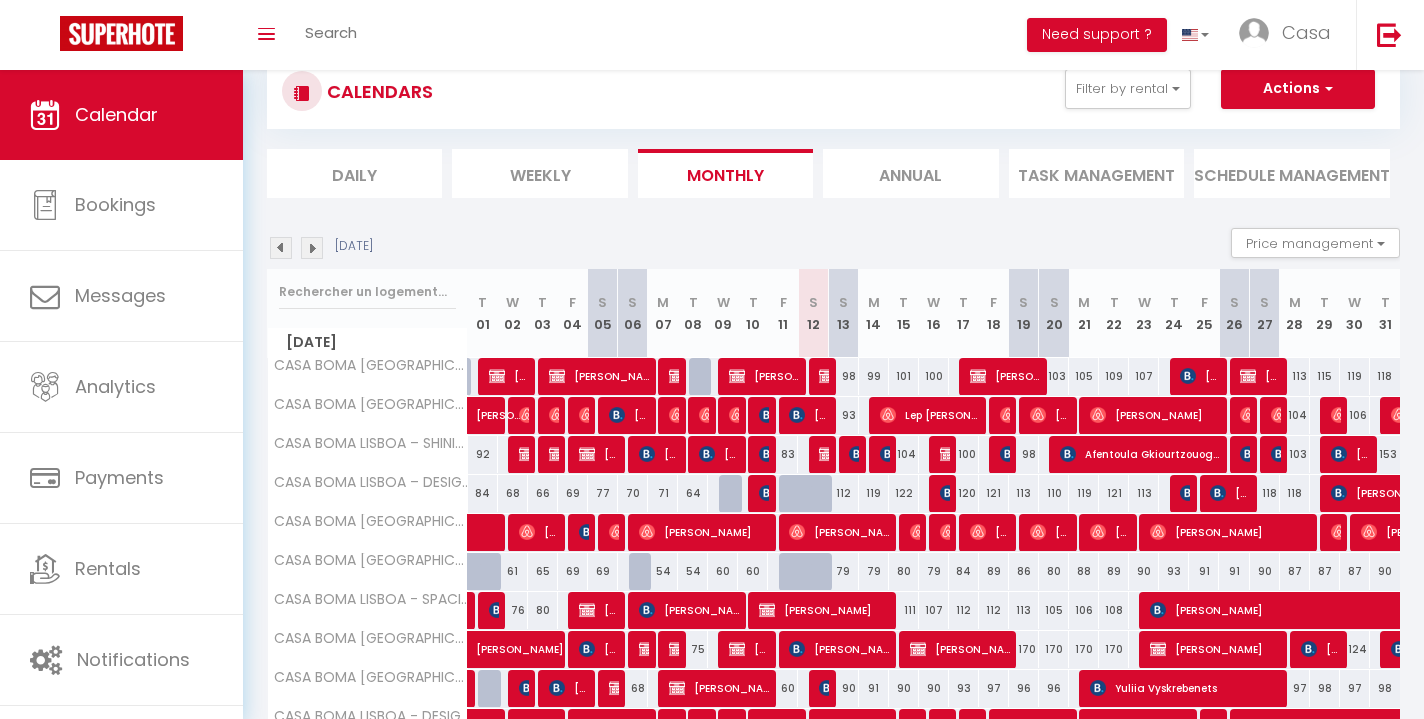 click at bounding box center [827, 454] 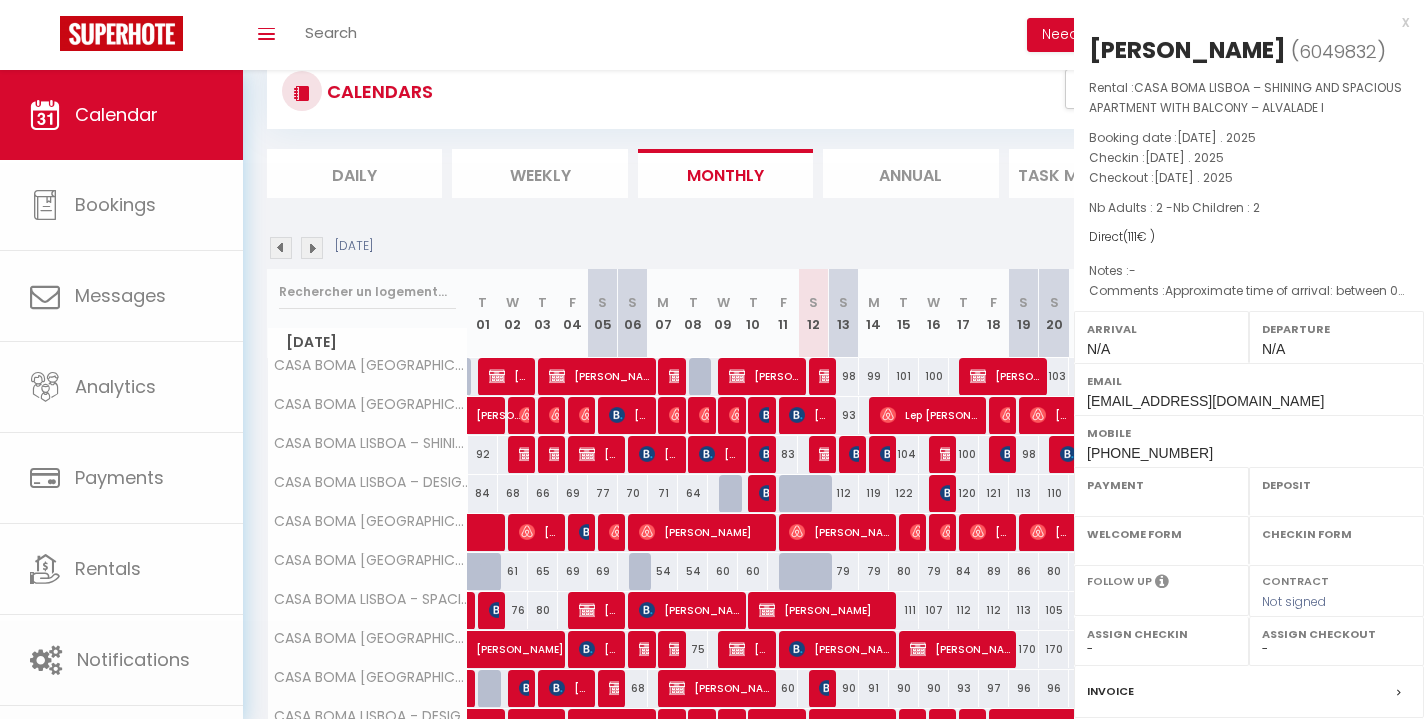 select on "OK" 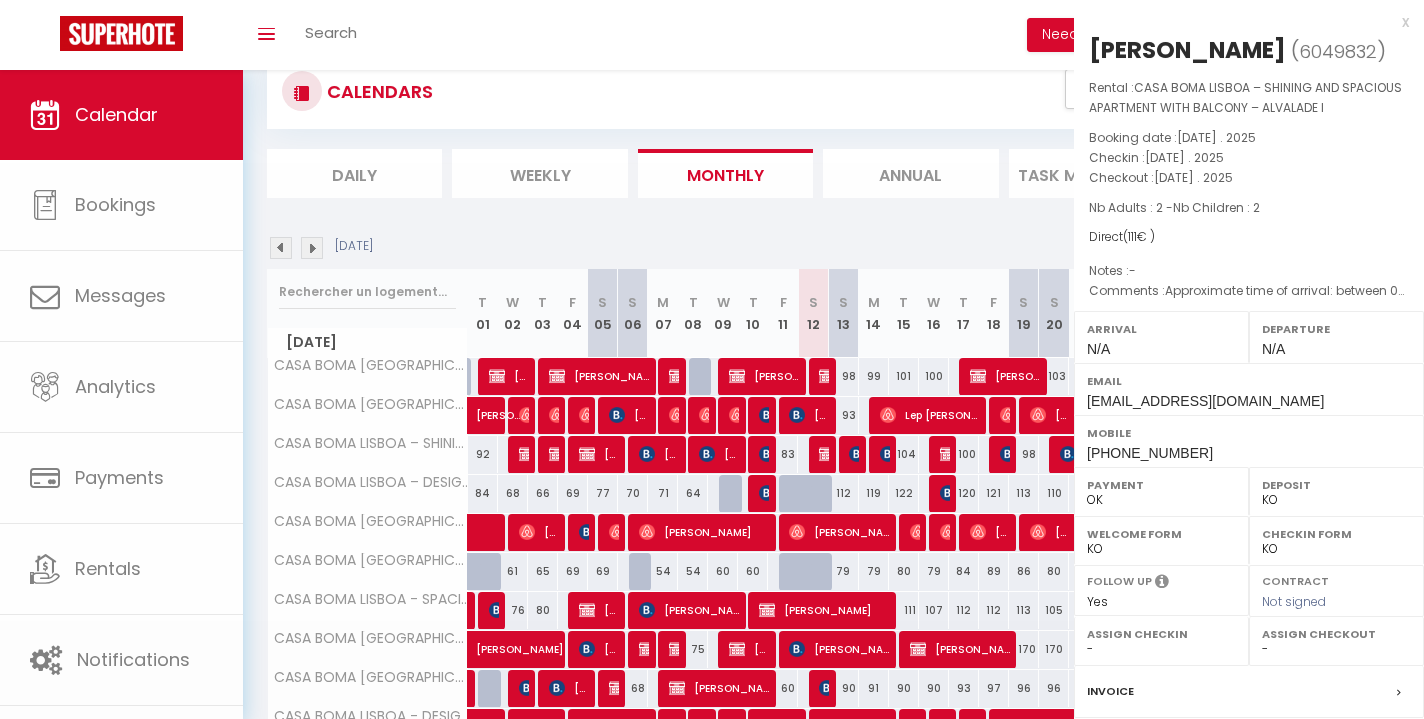 select 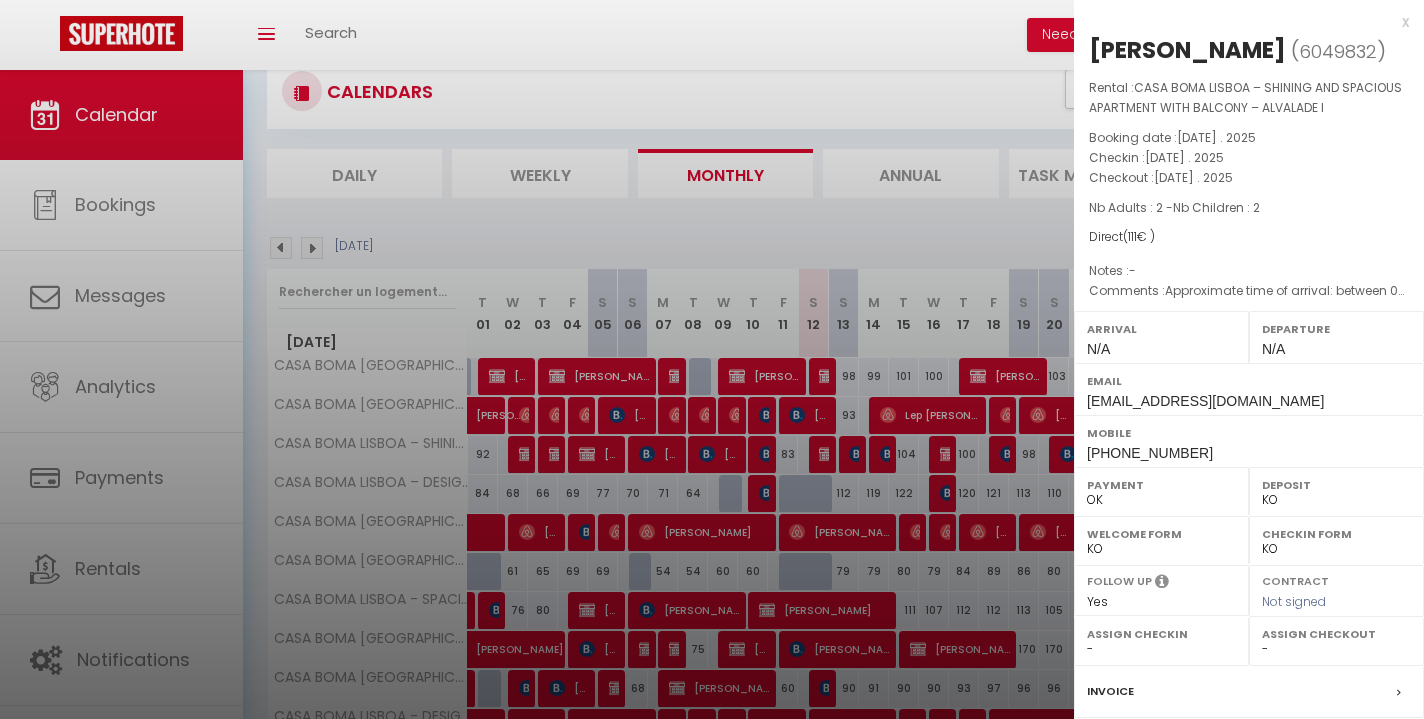 click on "x" at bounding box center (1241, 22) 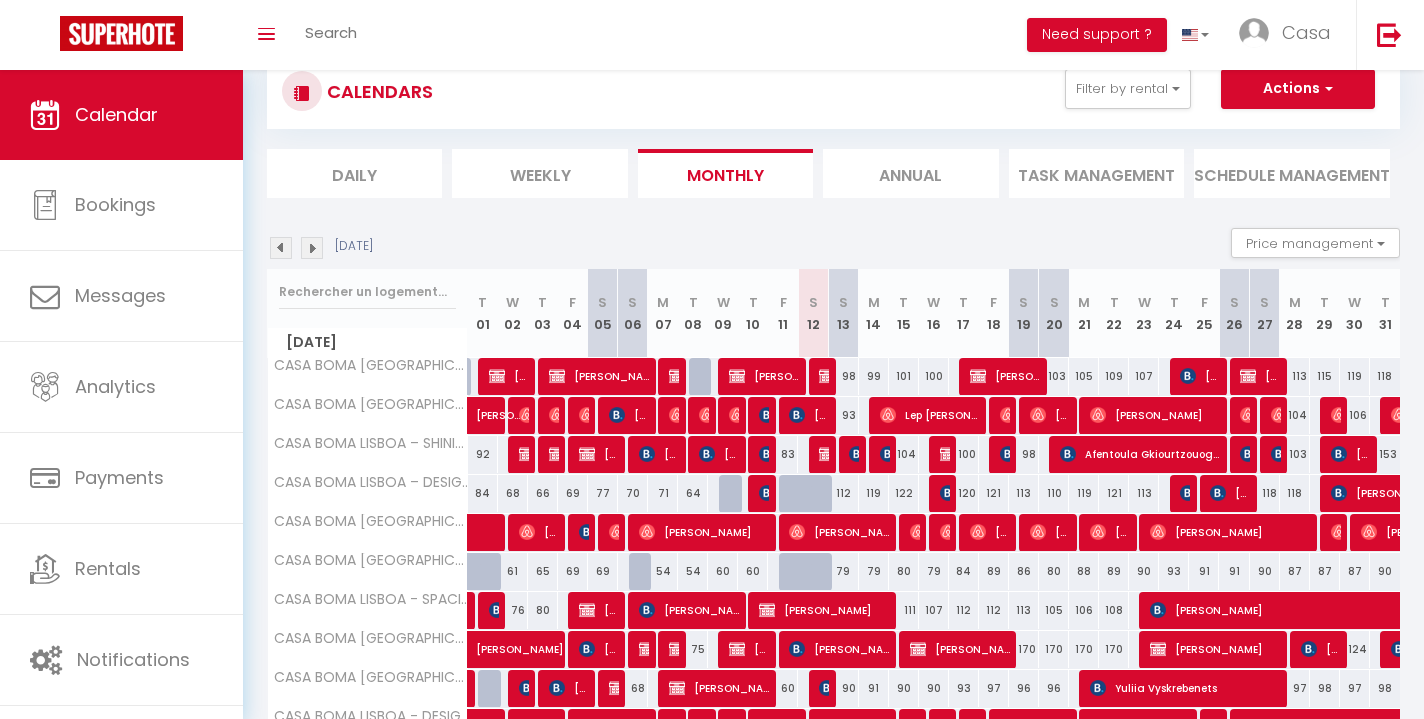 click at bounding box center [857, 454] 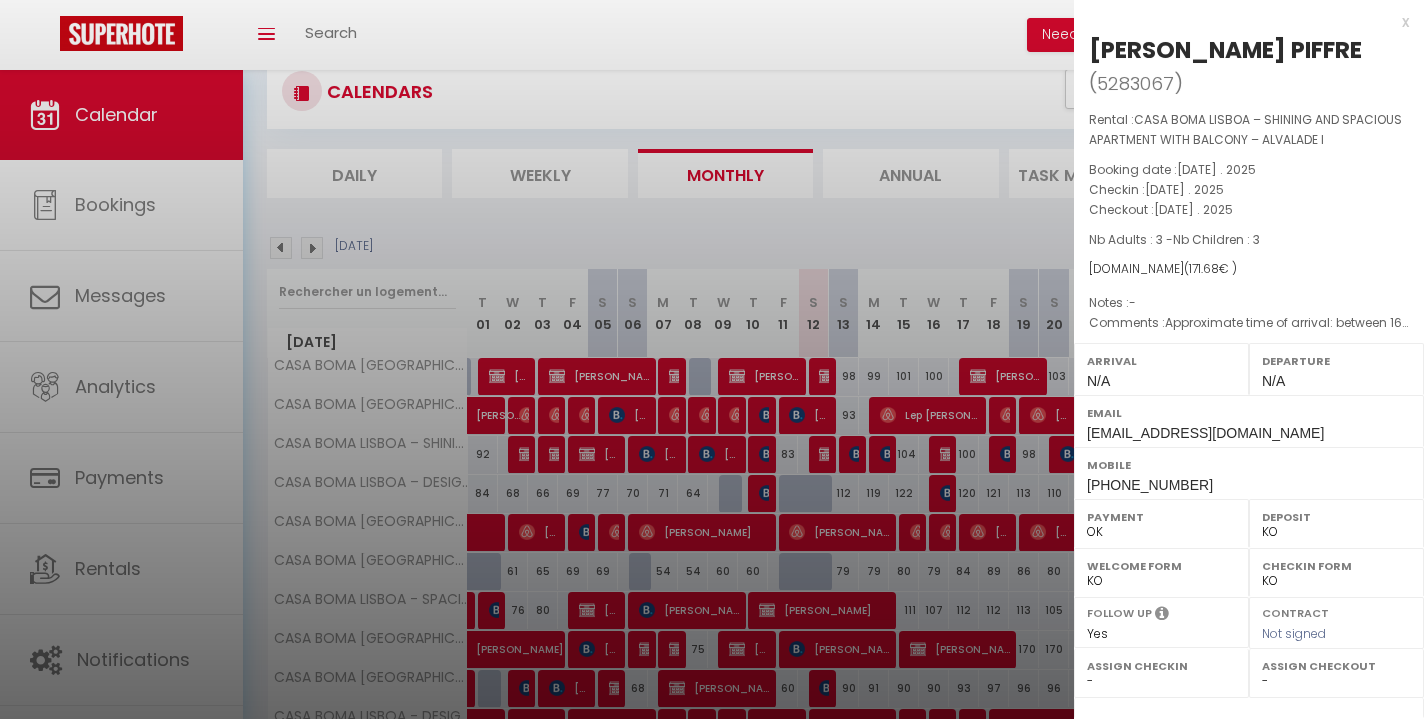click on "x" at bounding box center (1241, 22) 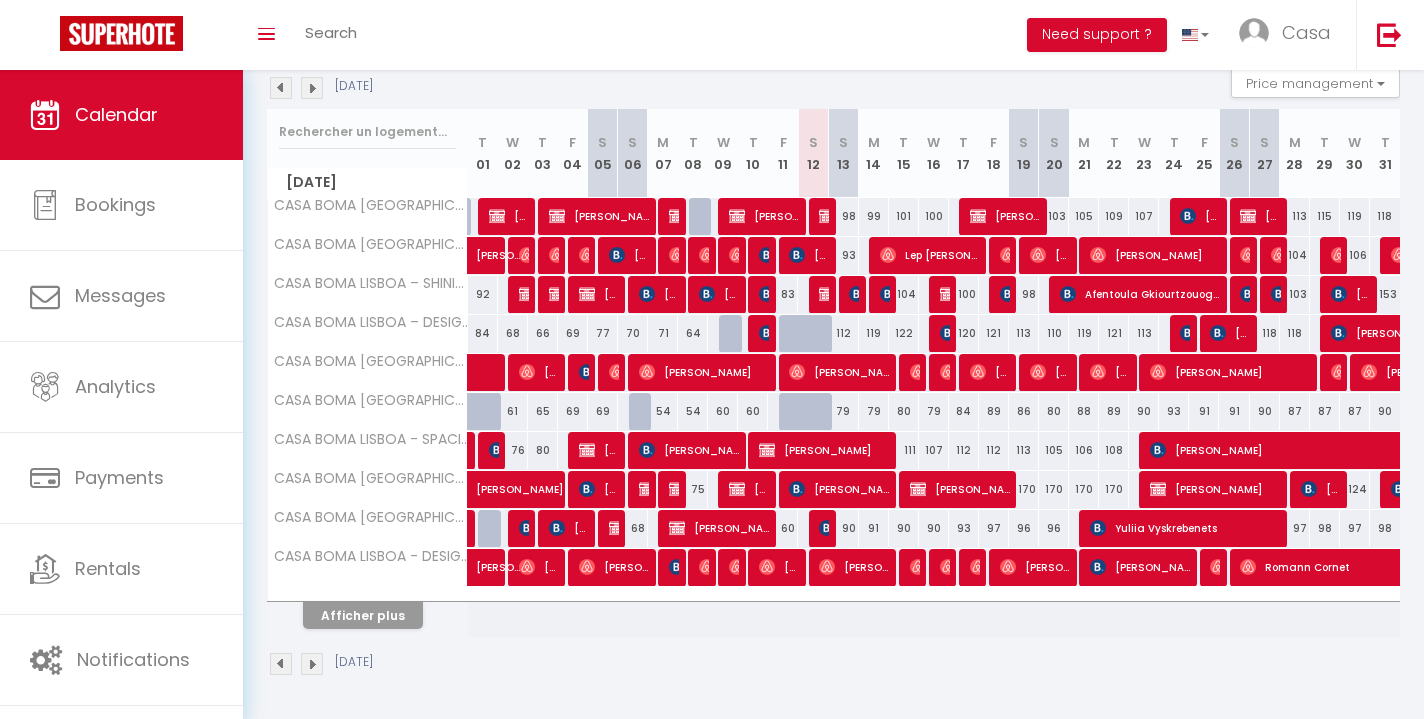 scroll, scrollTop: 218, scrollLeft: 0, axis: vertical 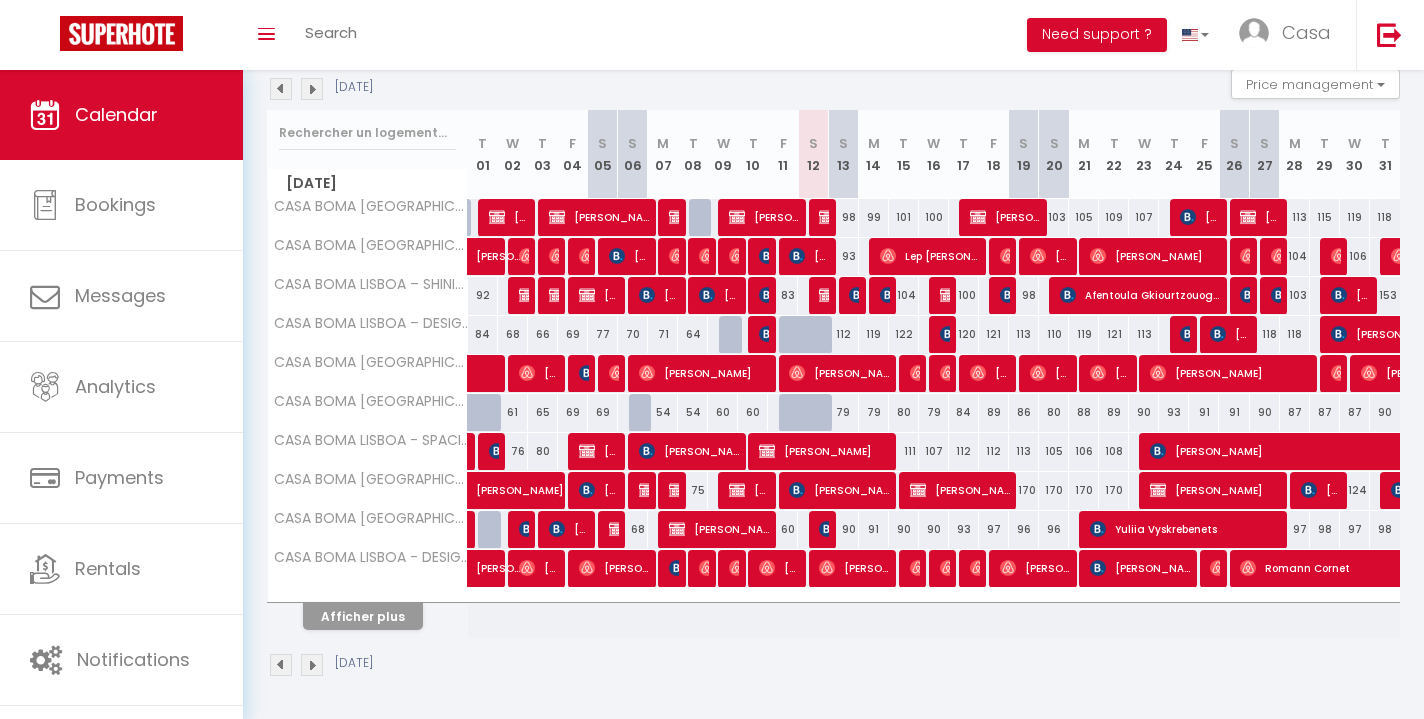 click on "Afficher plus" at bounding box center (363, 616) 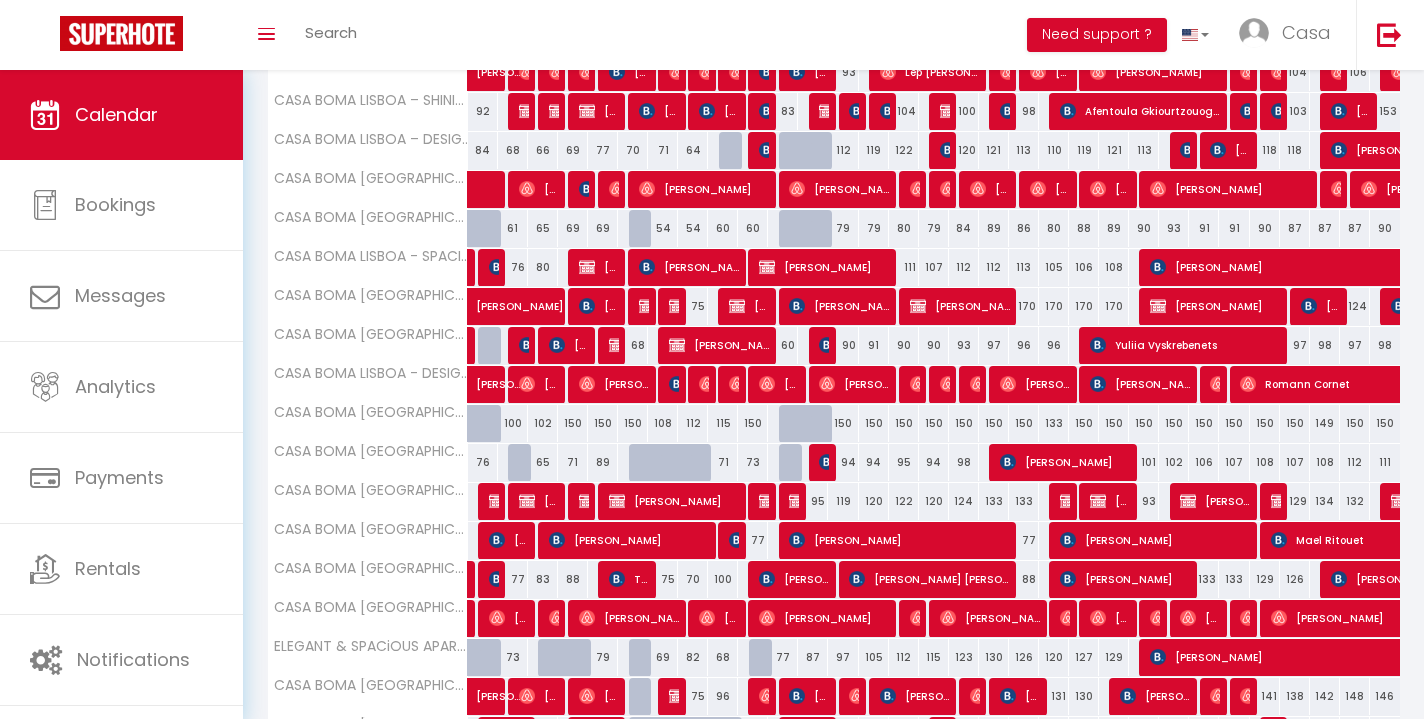 scroll, scrollTop: 406, scrollLeft: 0, axis: vertical 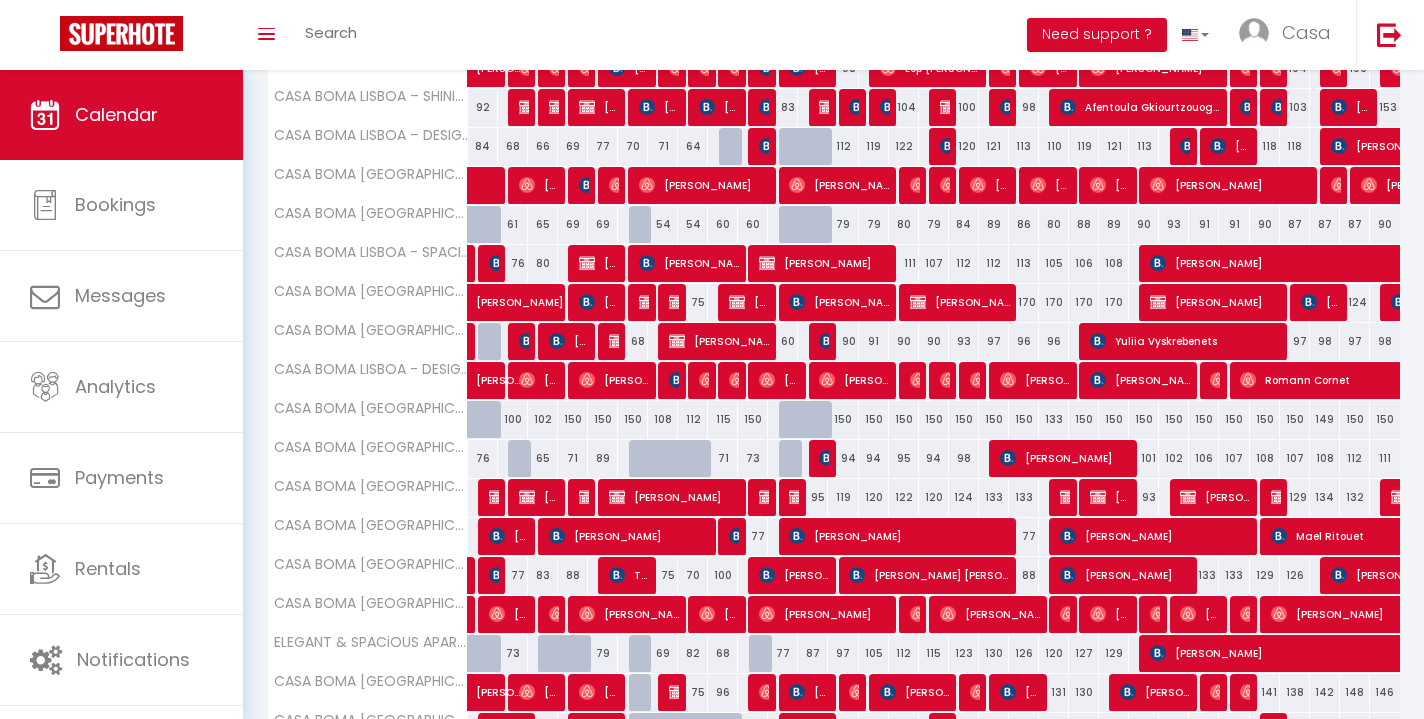 click at bounding box center [827, 458] 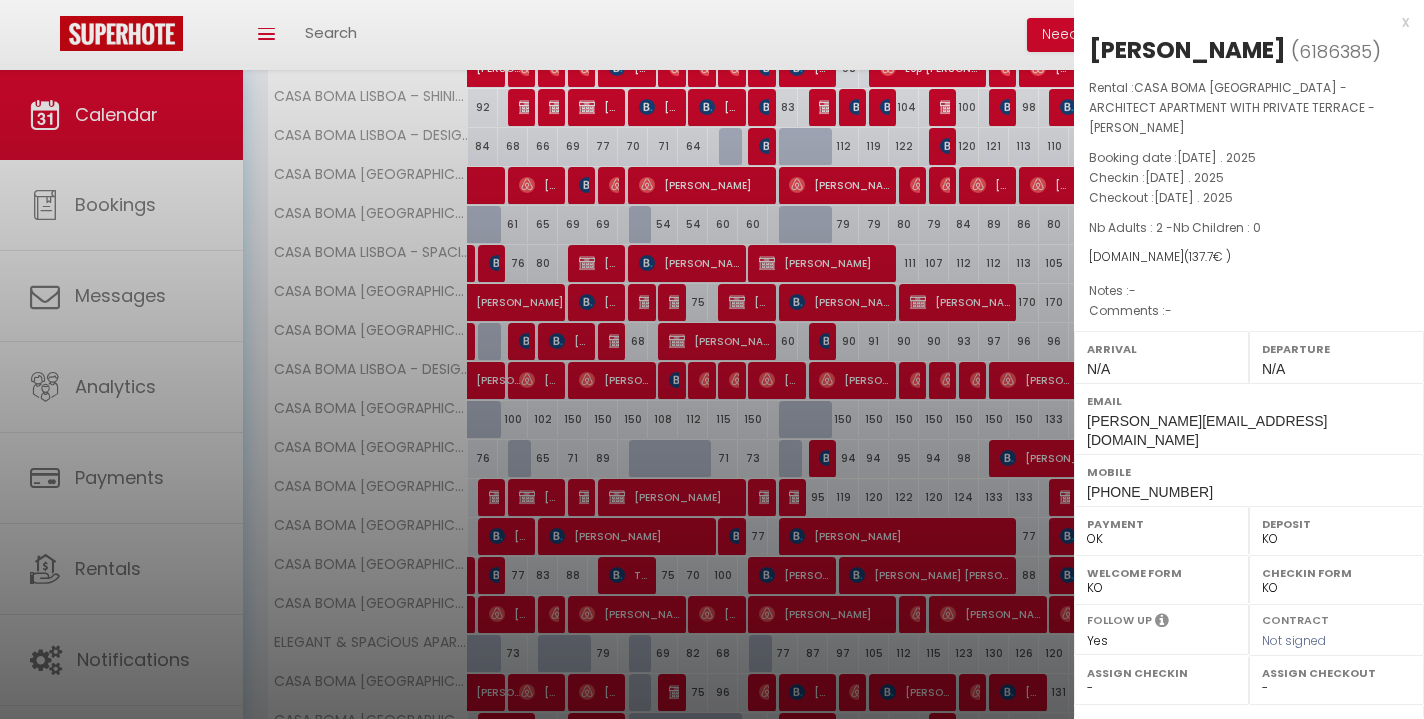 click on "x" at bounding box center [1241, 22] 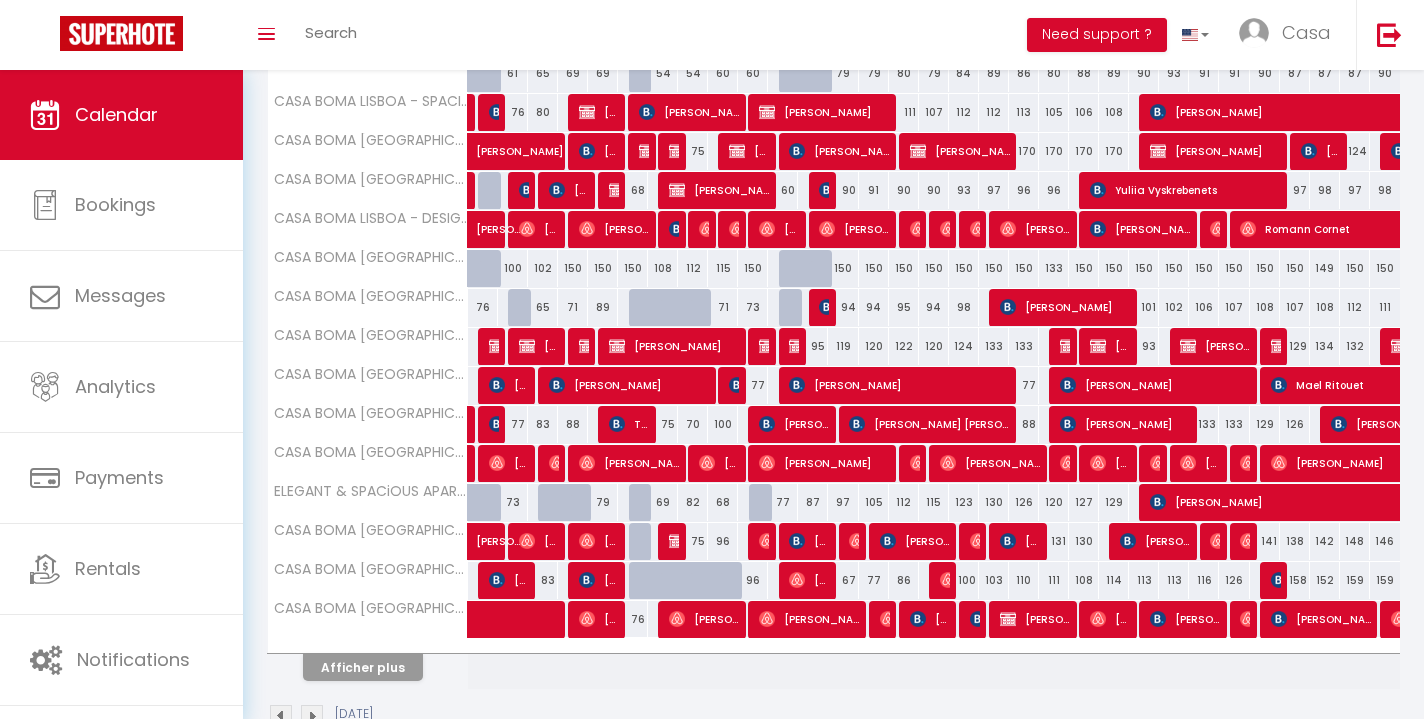 scroll, scrollTop: 608, scrollLeft: 0, axis: vertical 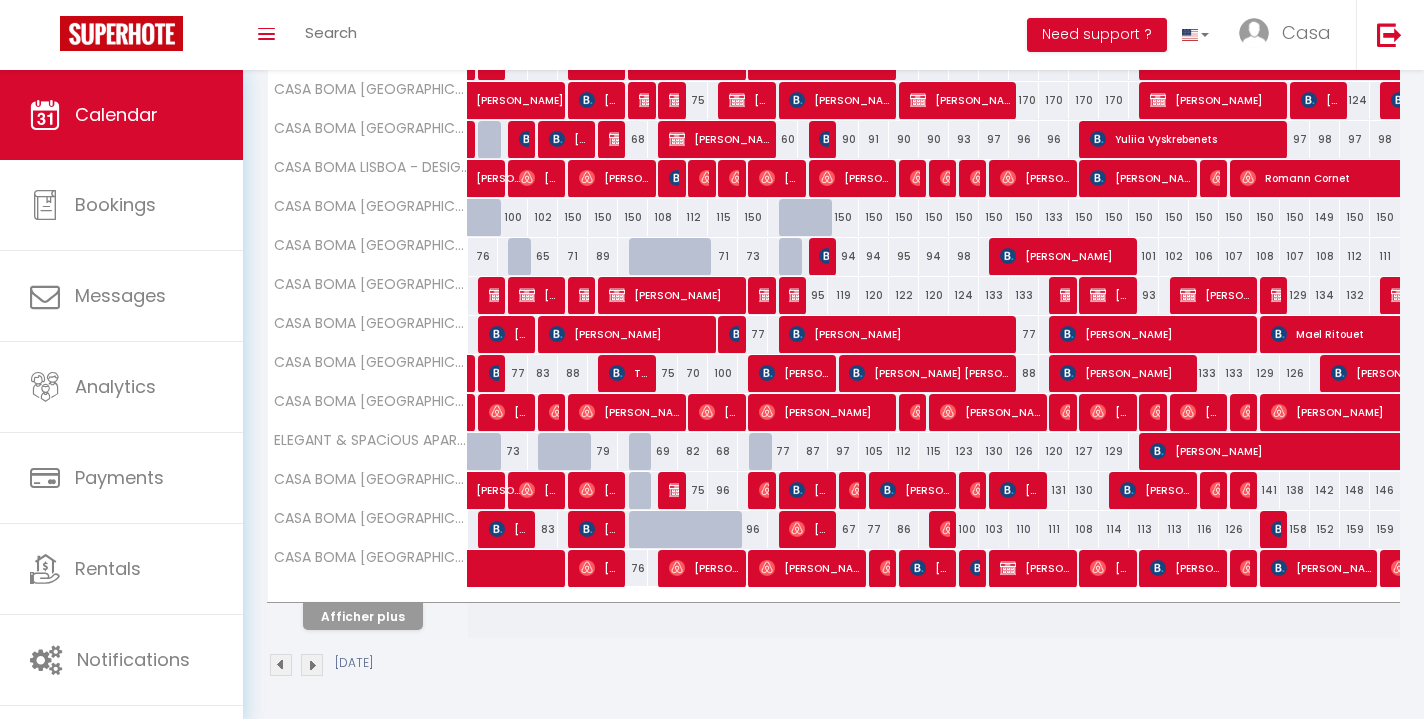 click on "Afficher plus" at bounding box center (363, 616) 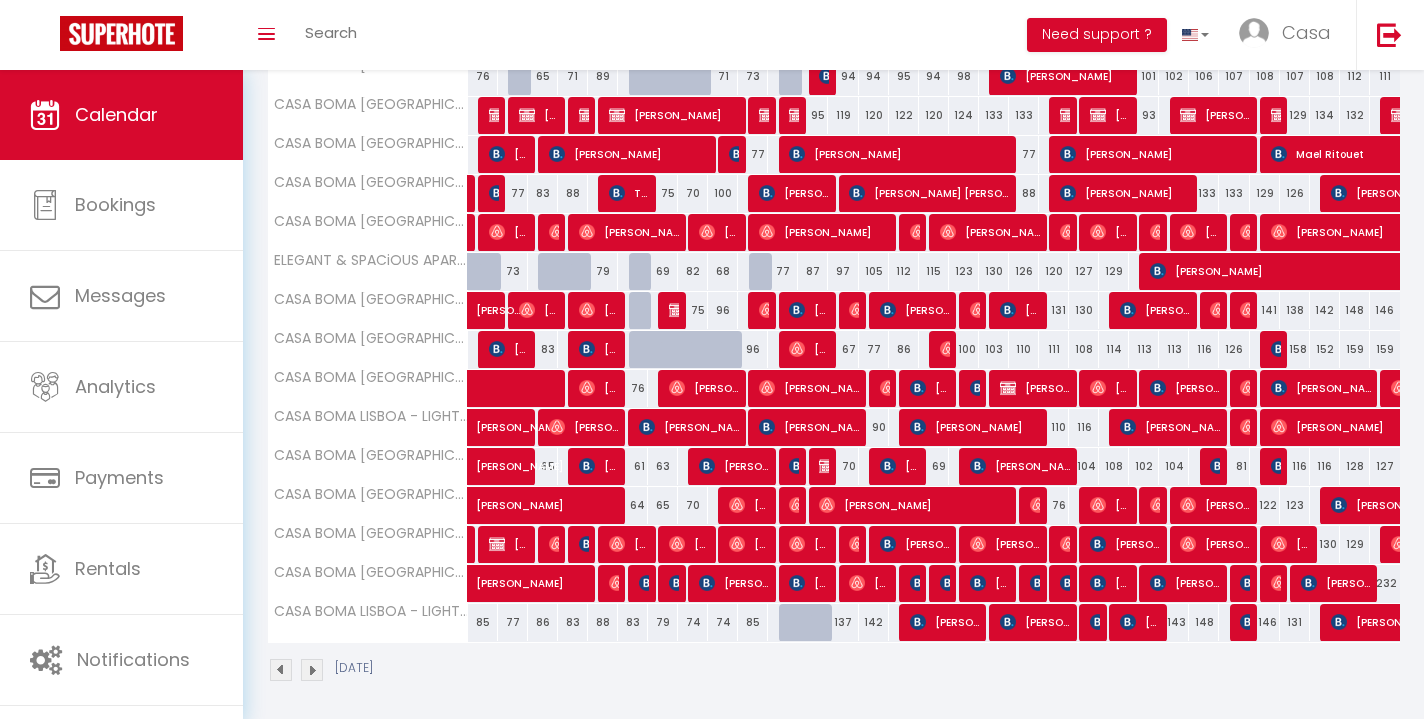 scroll, scrollTop: 787, scrollLeft: 0, axis: vertical 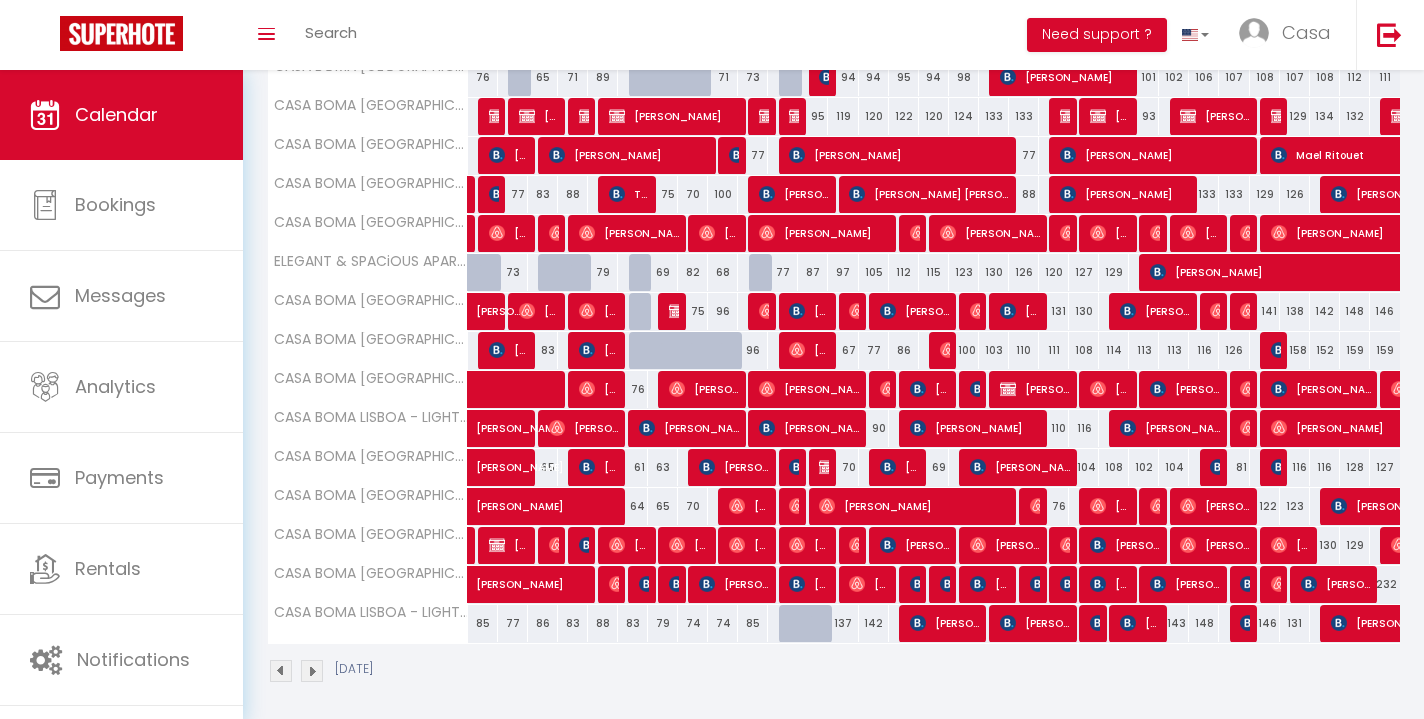 click at bounding box center (824, 635) 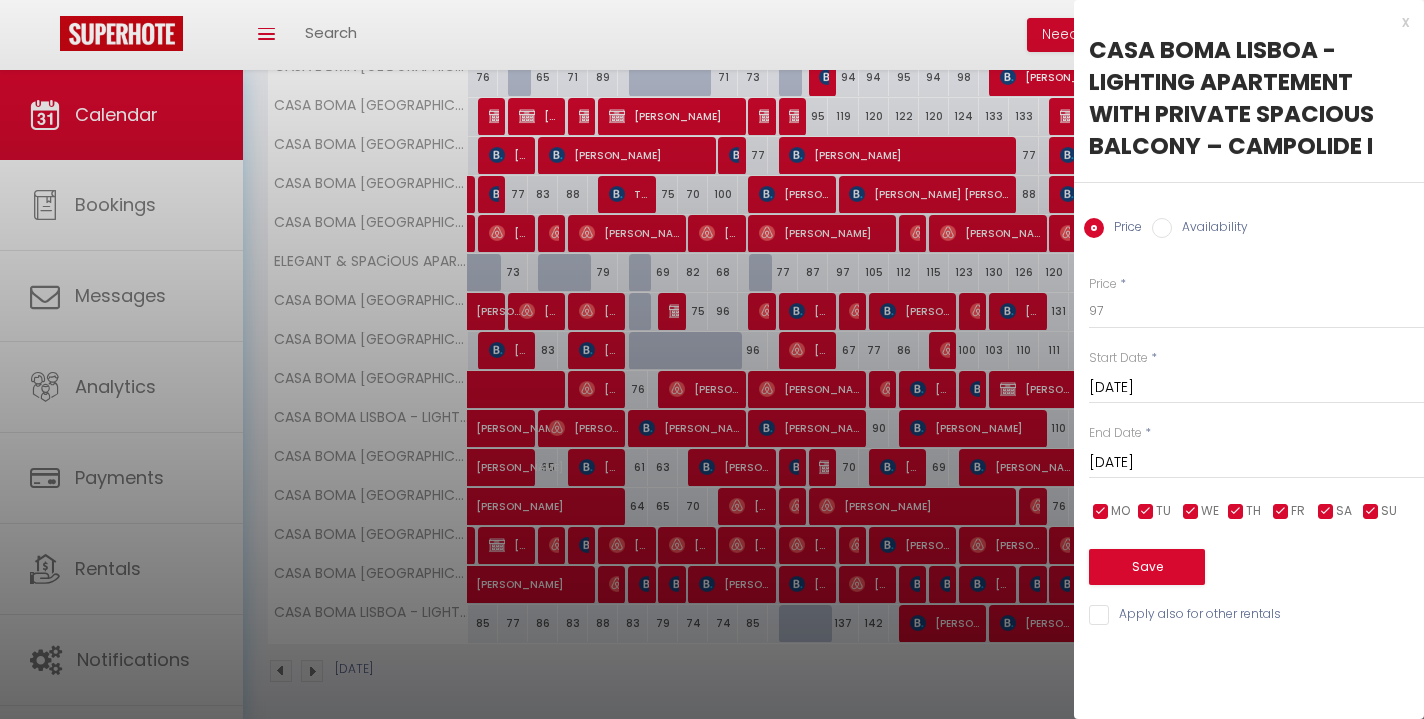 click on "x" at bounding box center [1241, 22] 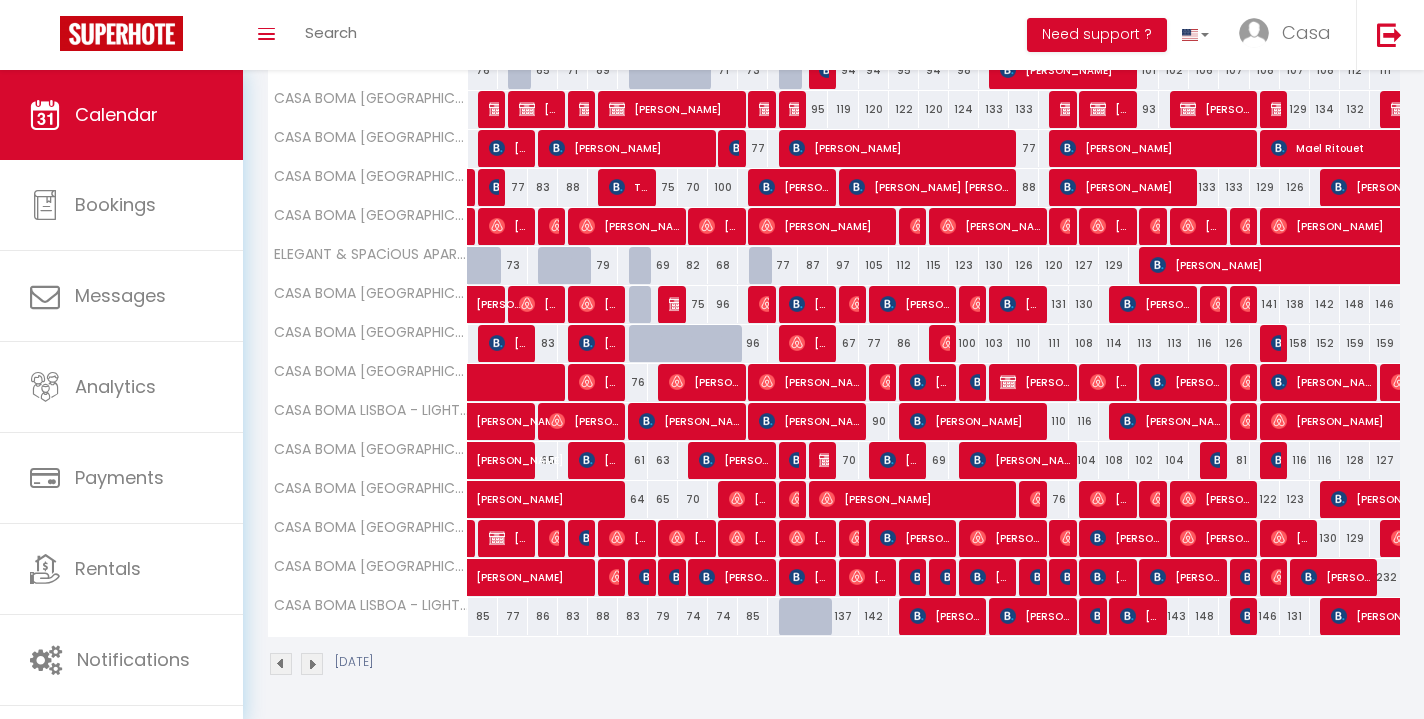 scroll, scrollTop: 793, scrollLeft: 0, axis: vertical 